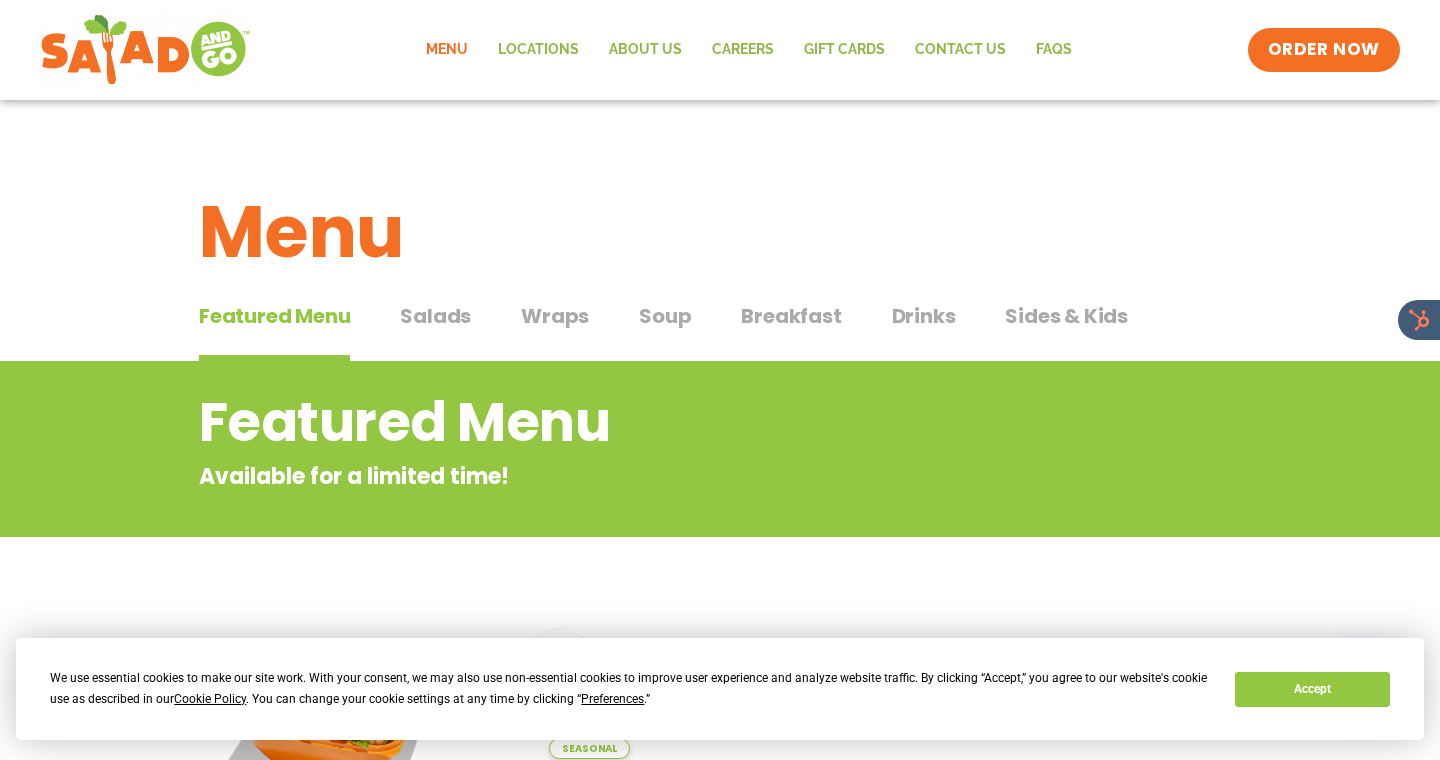 scroll, scrollTop: 0, scrollLeft: 0, axis: both 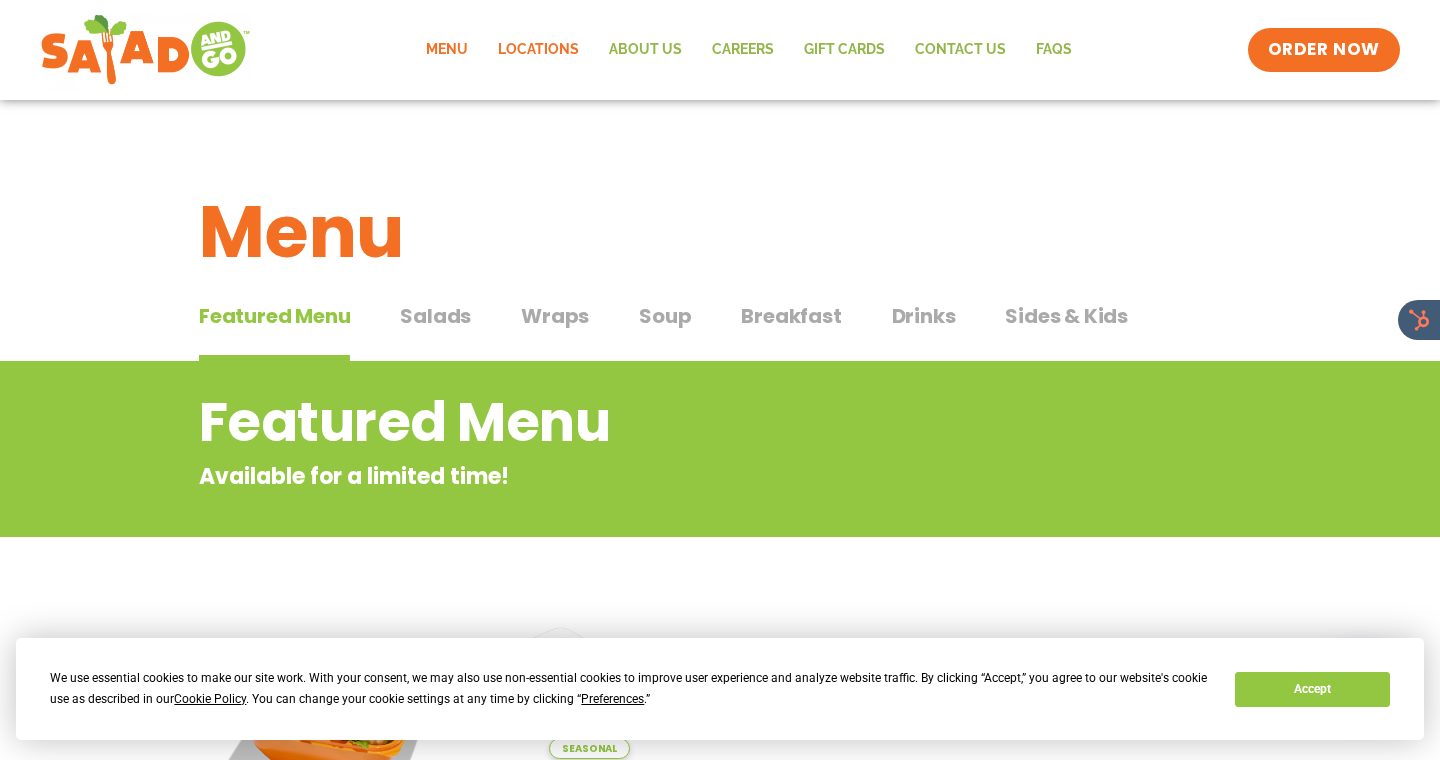 click on "Locations" 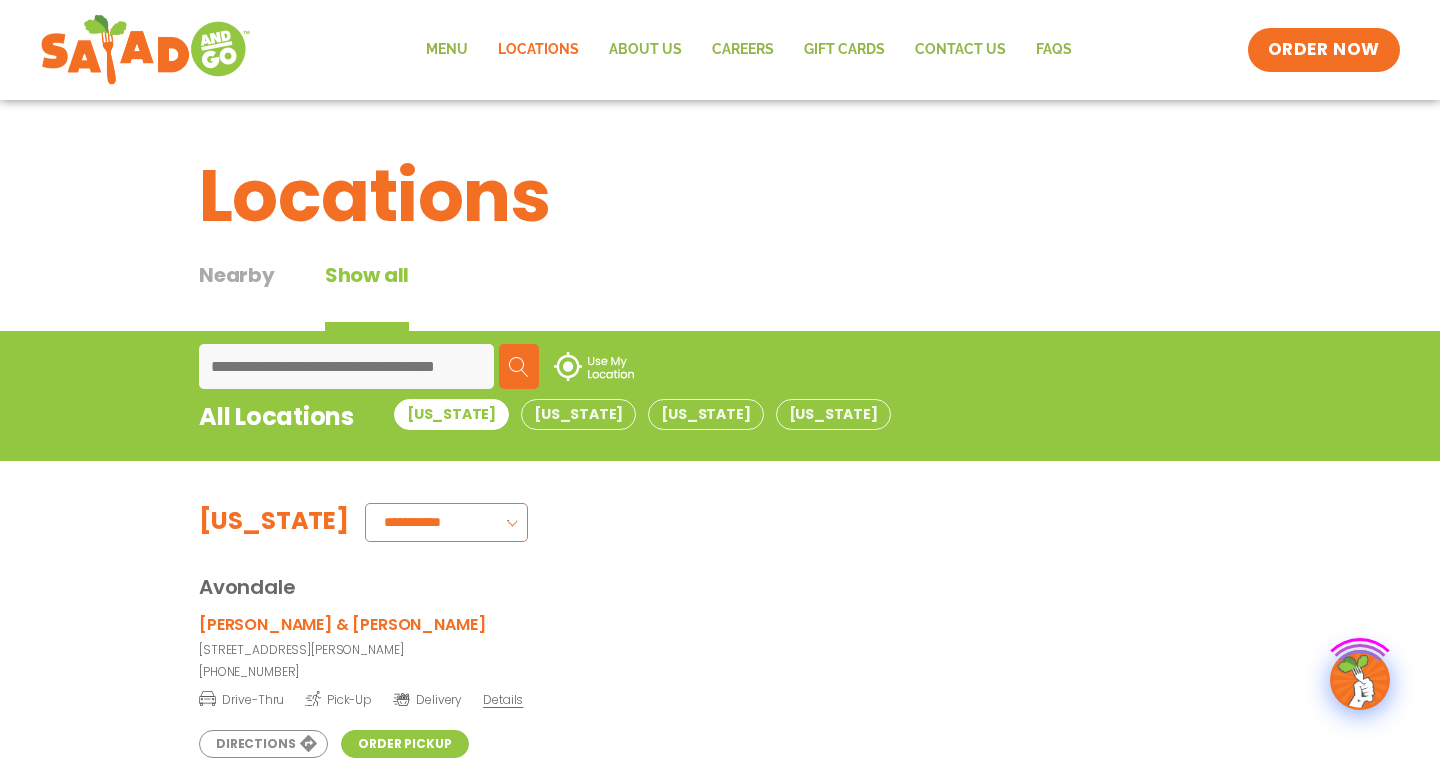 scroll, scrollTop: 0, scrollLeft: 0, axis: both 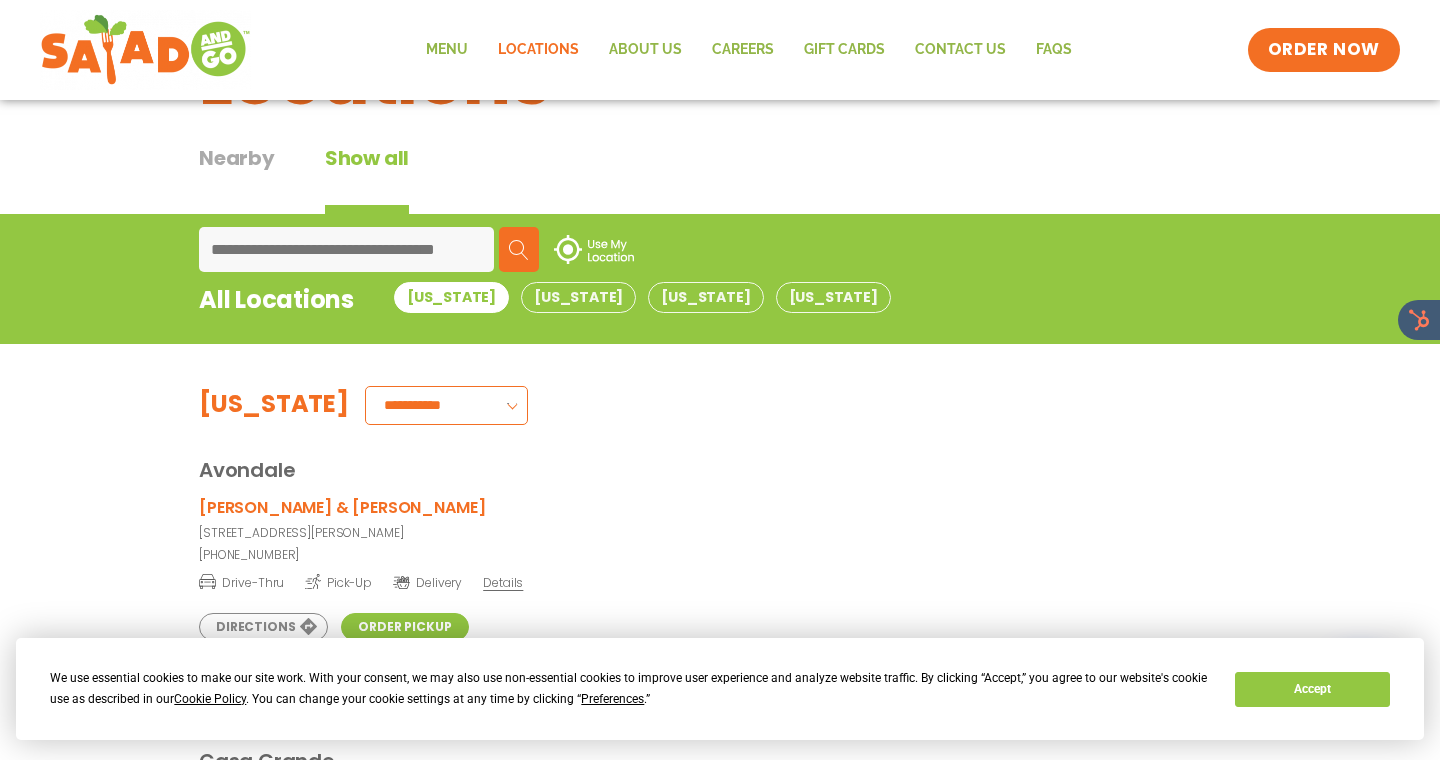 click on "**********" at bounding box center (446, 405) 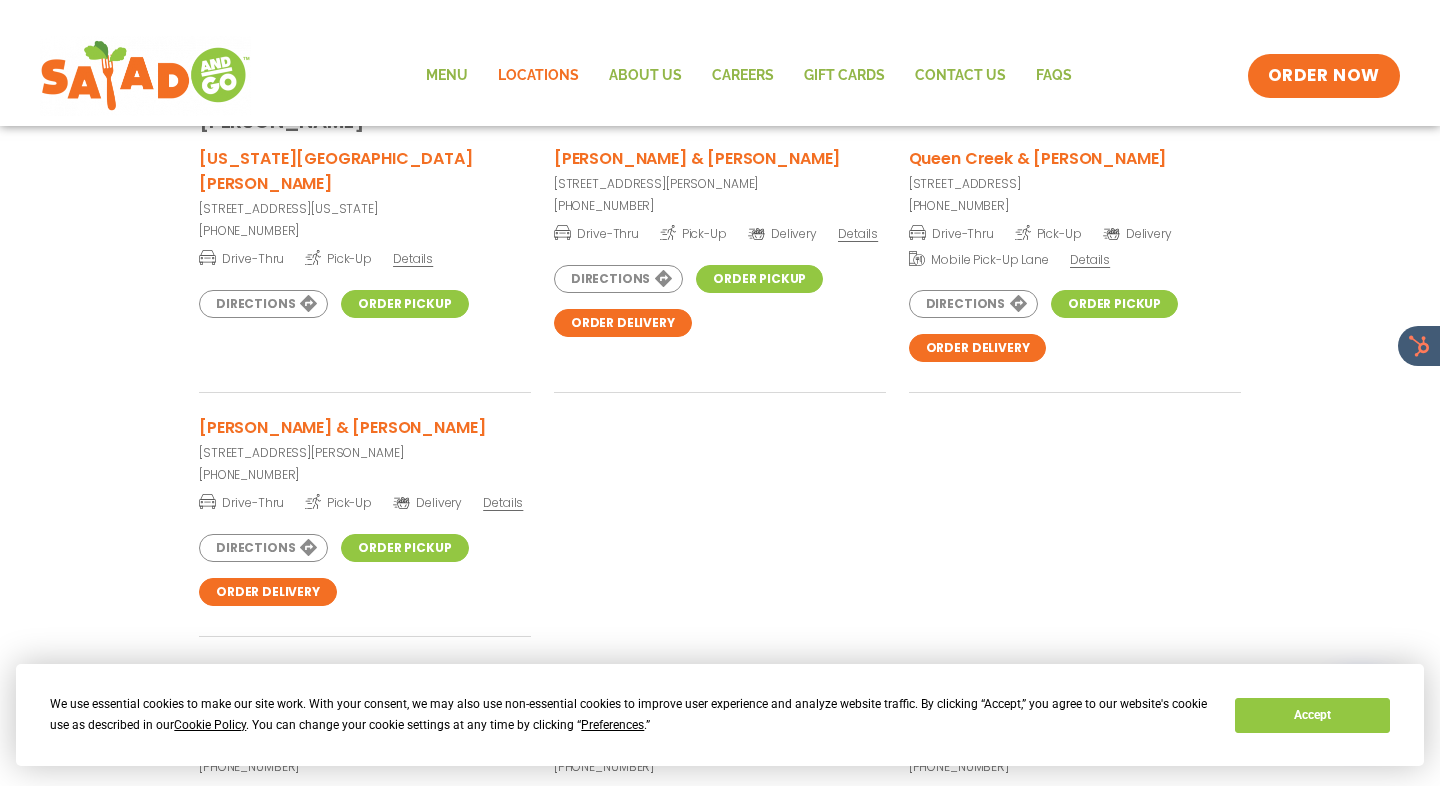 scroll, scrollTop: 0, scrollLeft: 0, axis: both 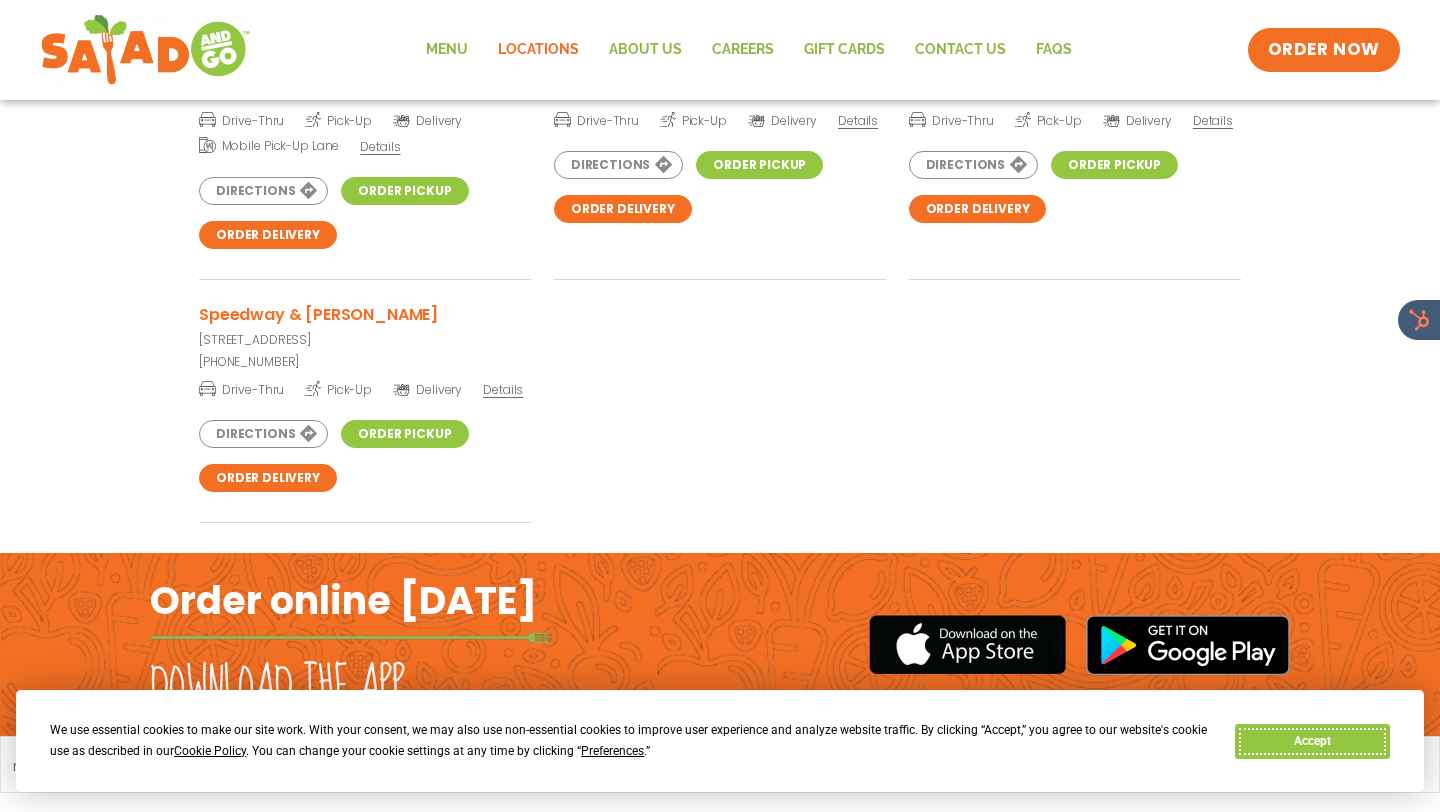 click on "Accept" at bounding box center [1312, 741] 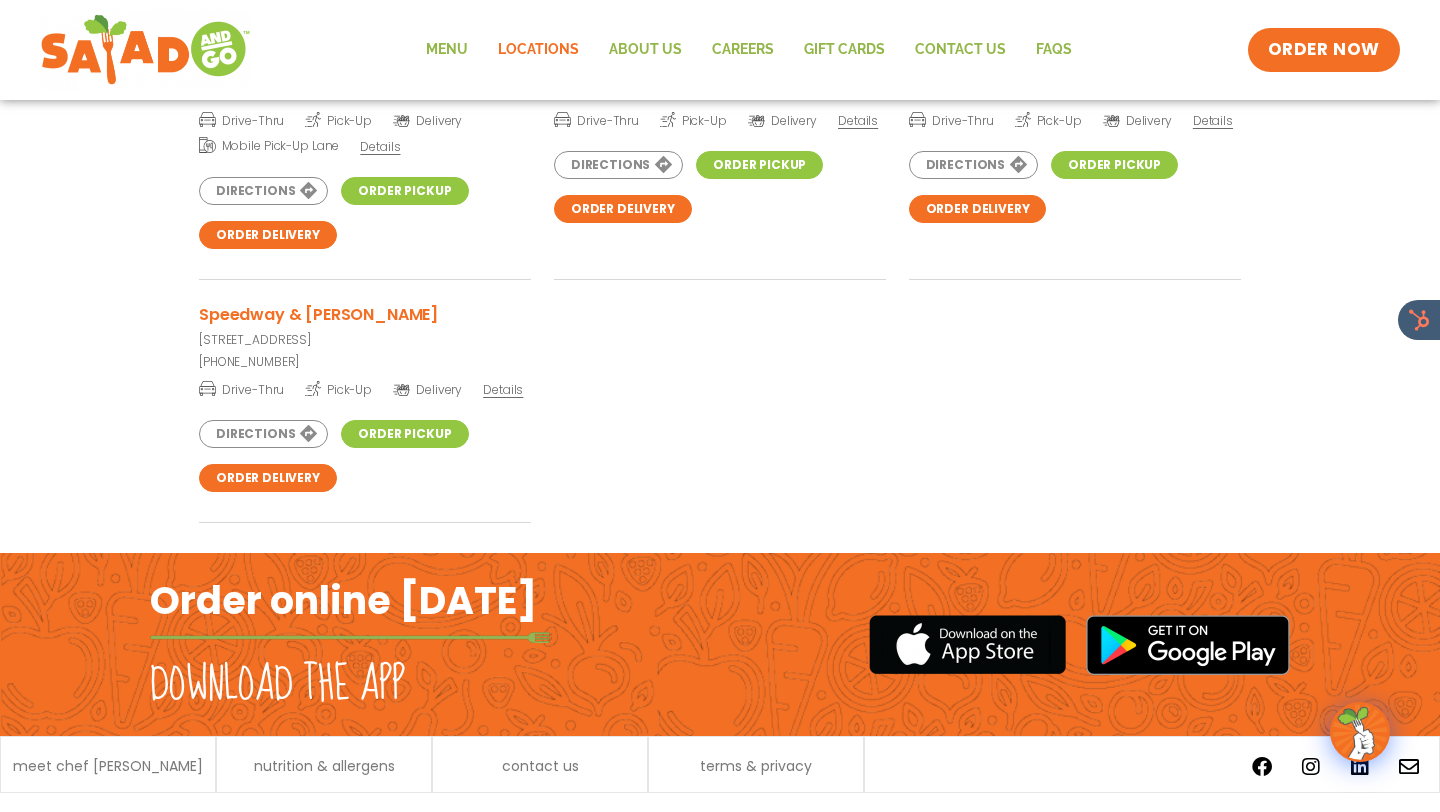 click on "© 2024 Salad and Go" at bounding box center [720, 826] 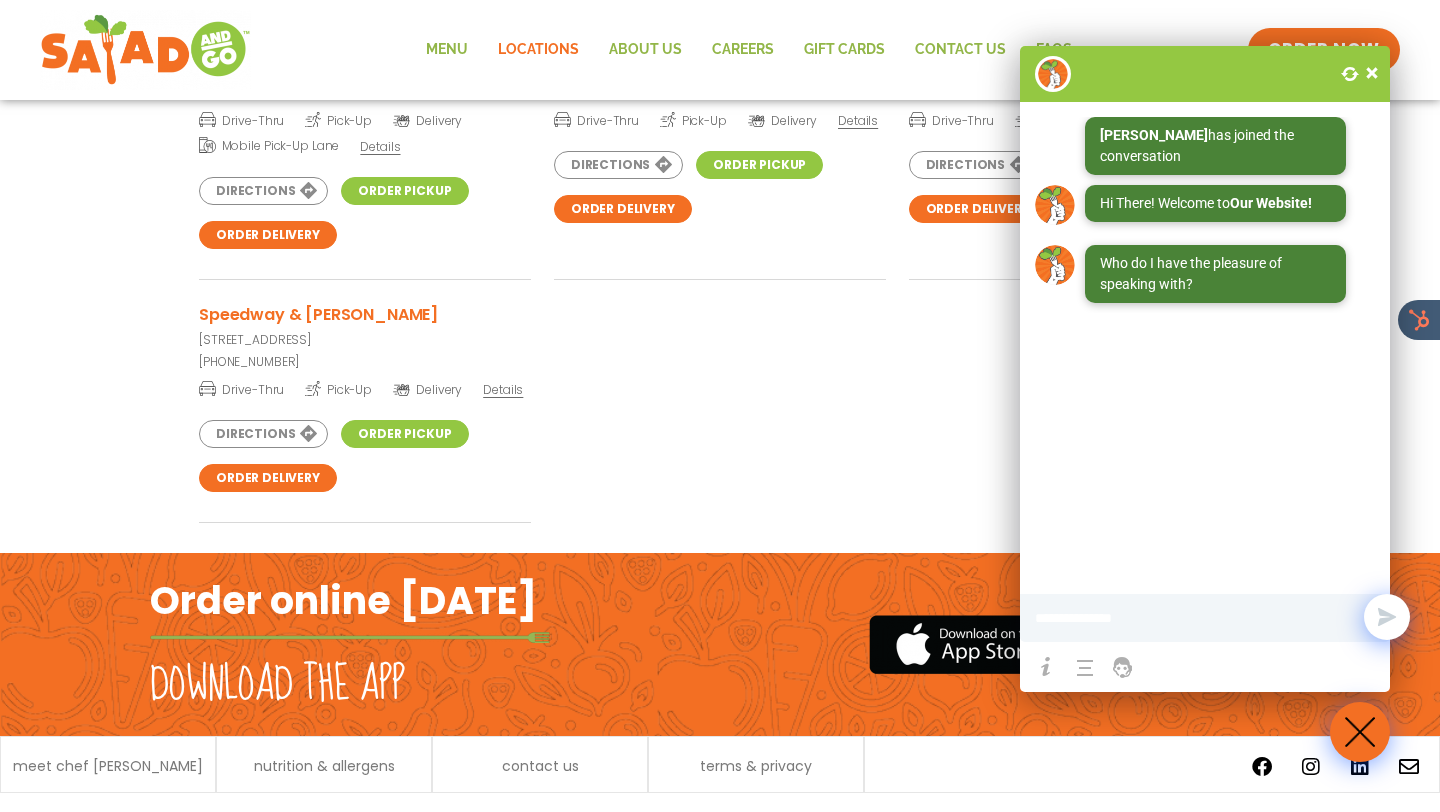 click at bounding box center (1123, 667) 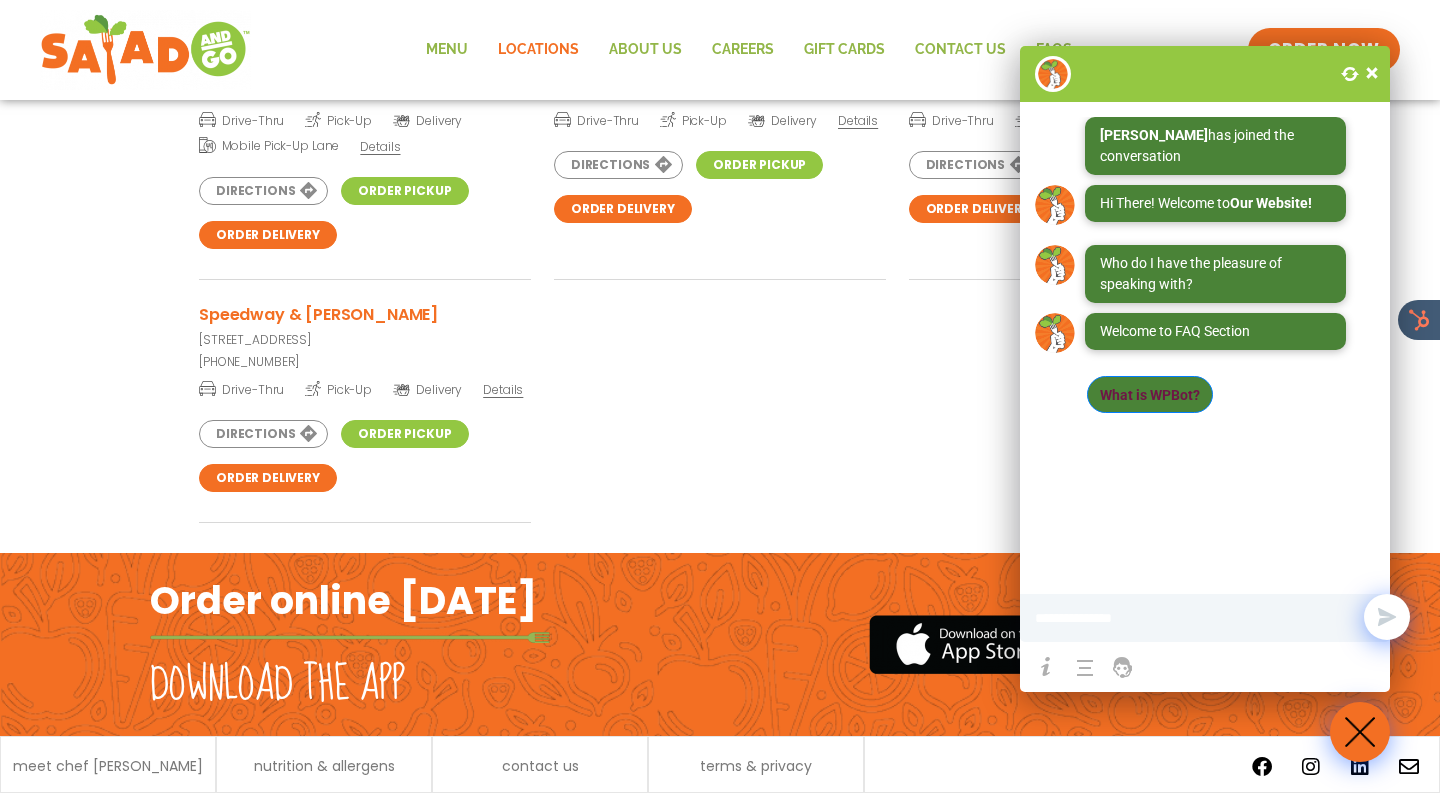 click on "What is WPBot?" at bounding box center (1150, 394) 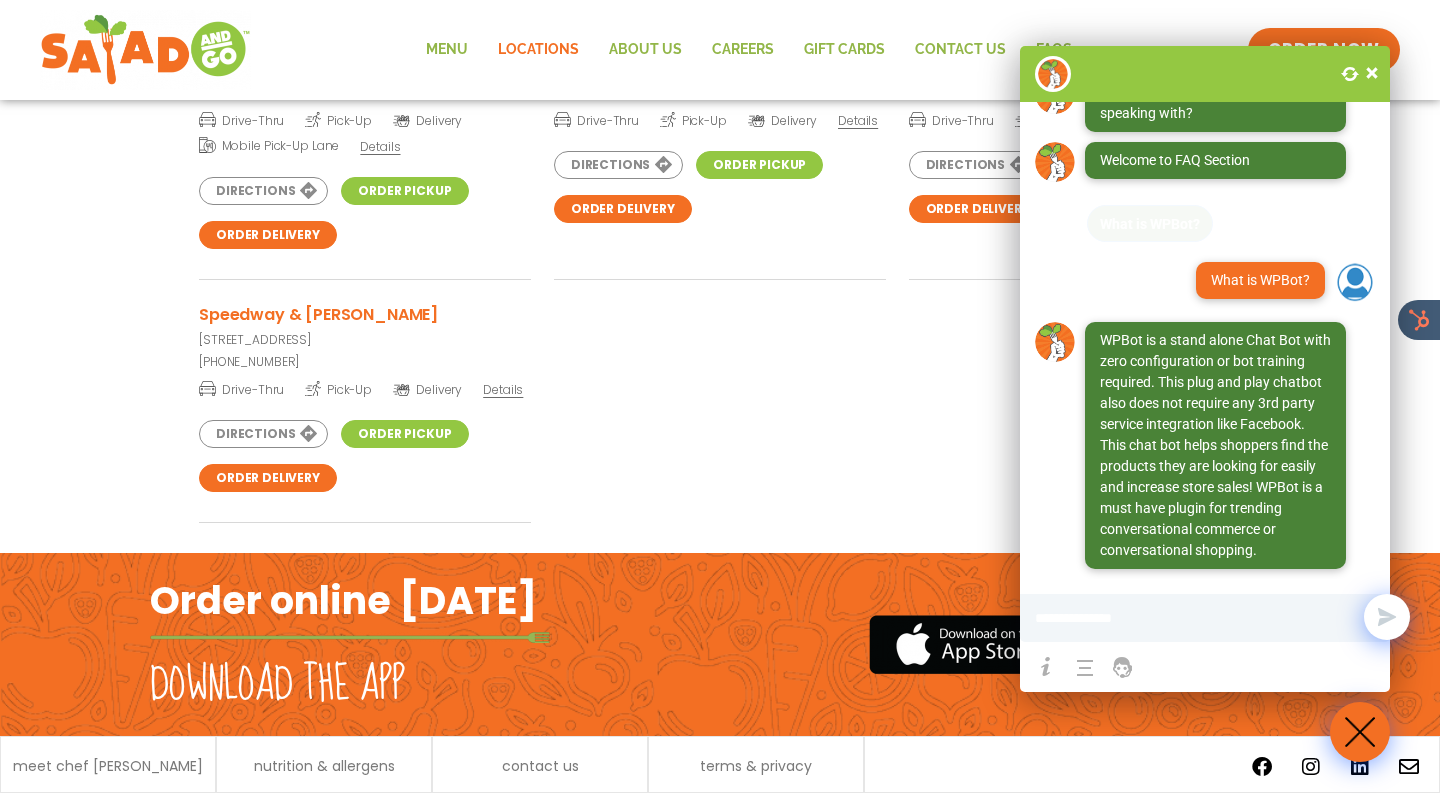 scroll, scrollTop: 132, scrollLeft: 0, axis: vertical 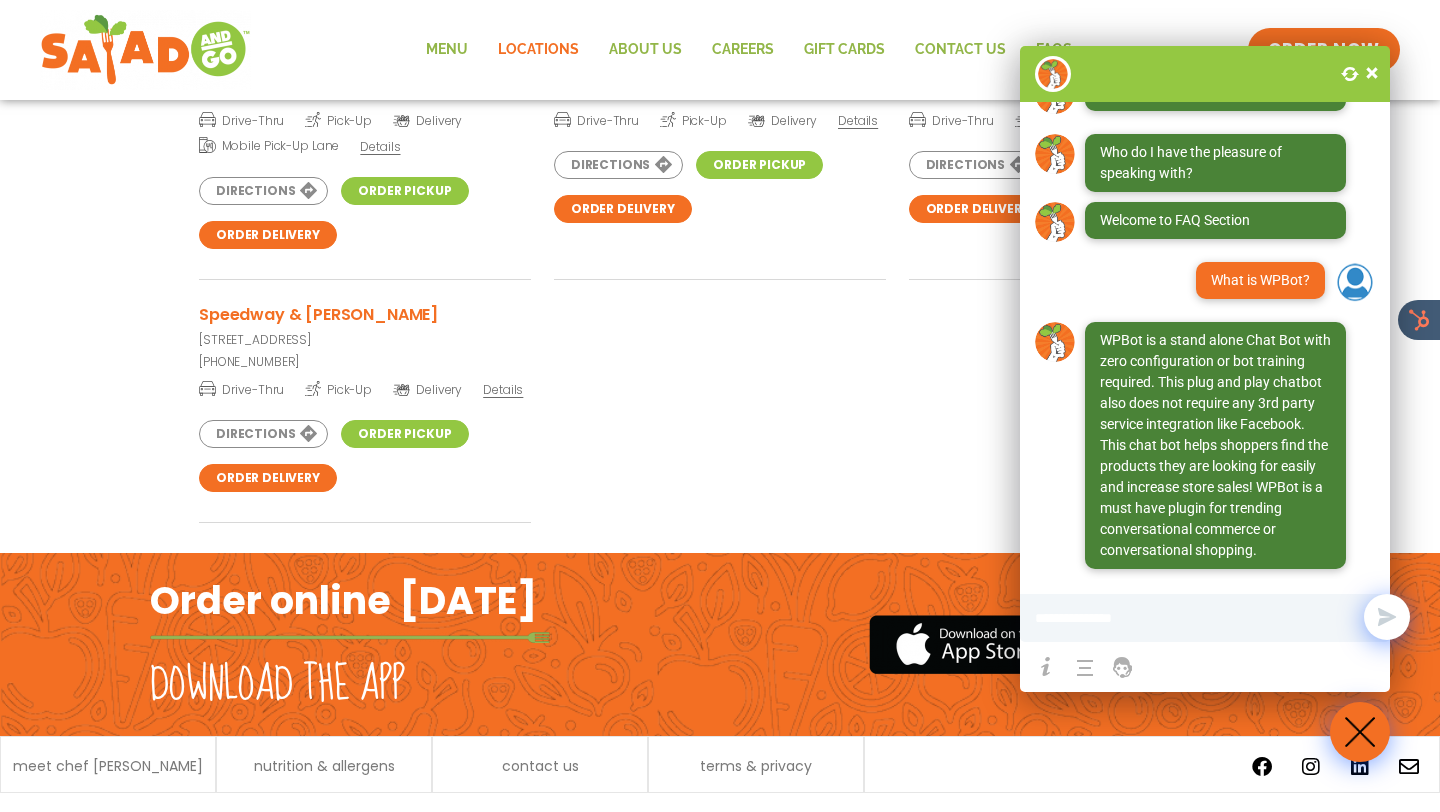 click at bounding box center [1372, 73] 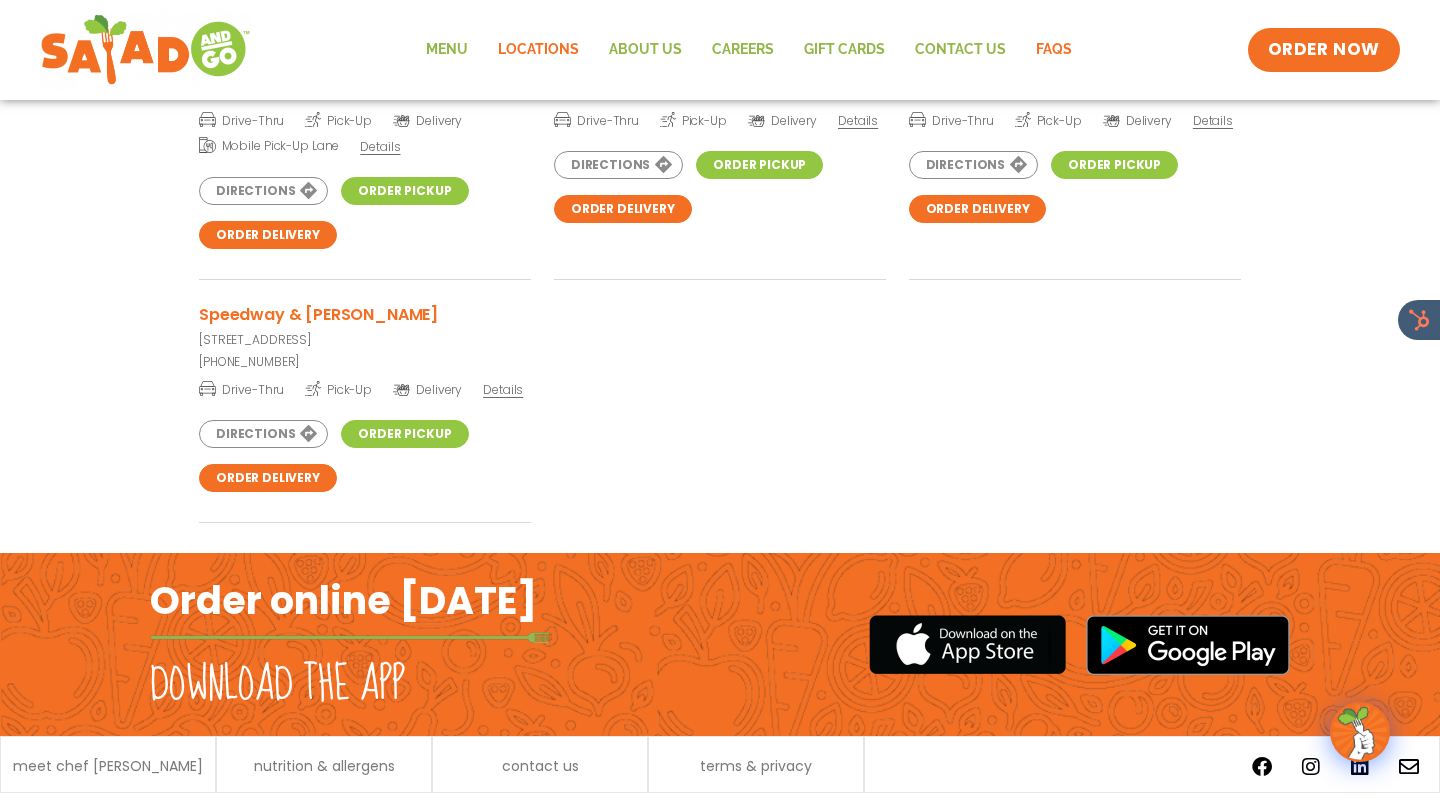 click on "FAQs" 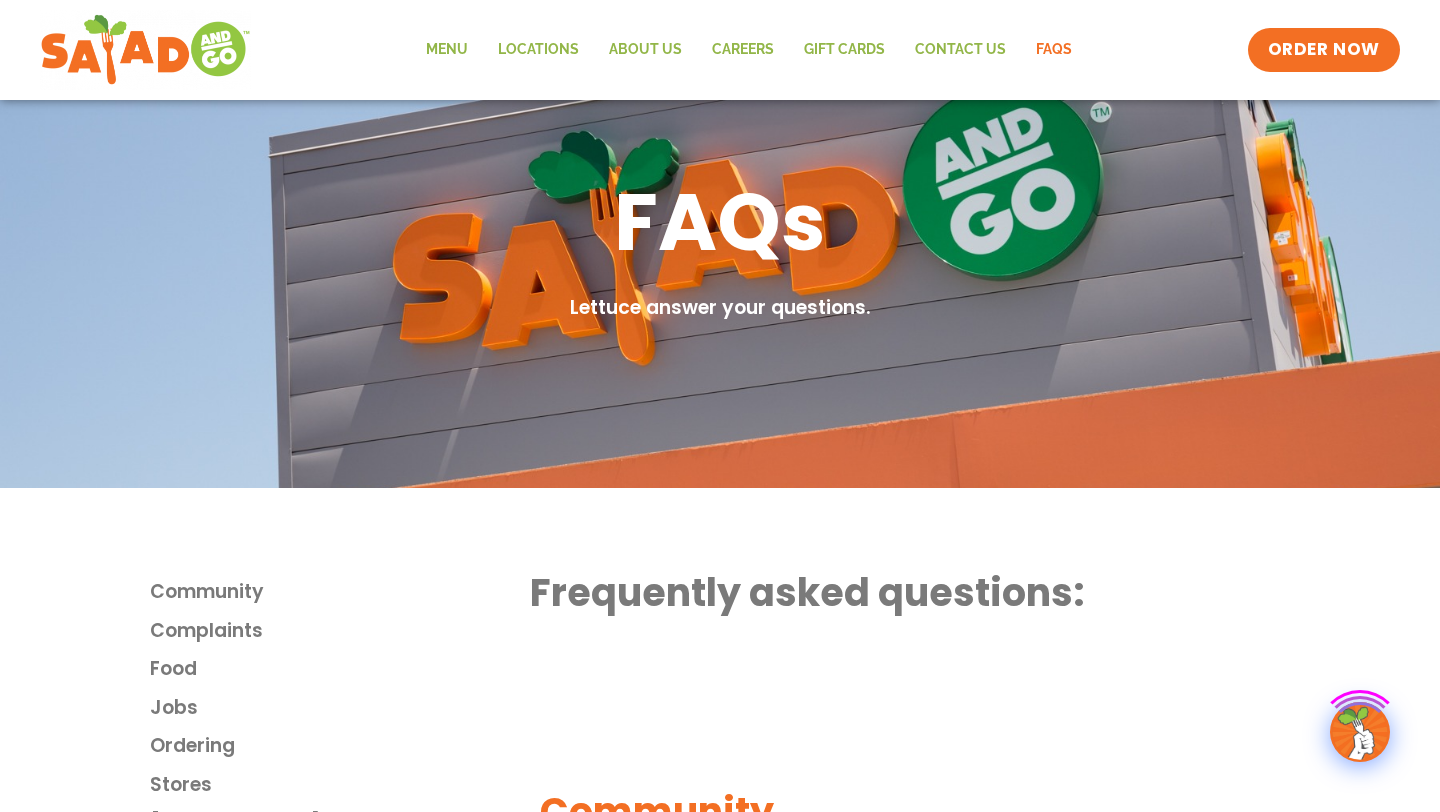 scroll, scrollTop: 0, scrollLeft: 0, axis: both 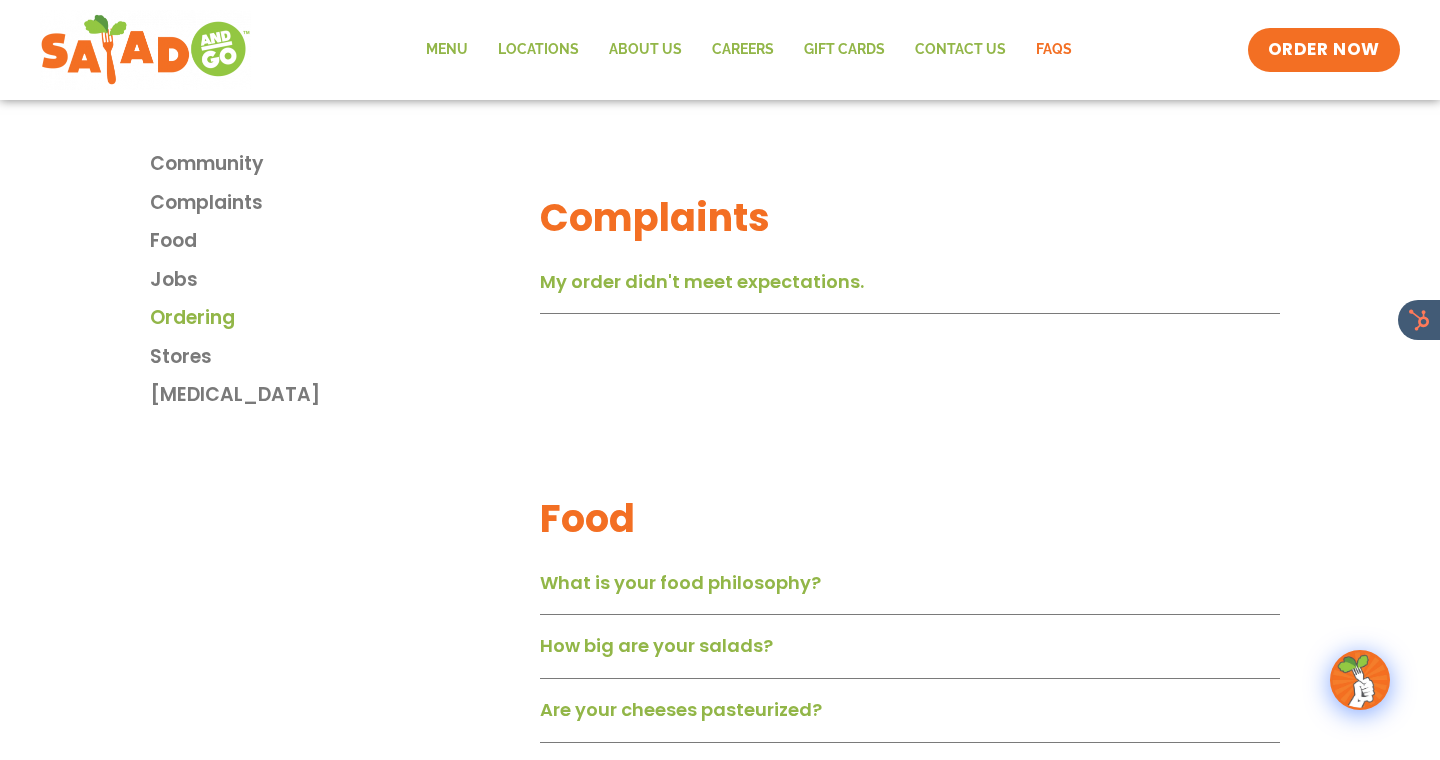 click on "Ordering" at bounding box center (192, 318) 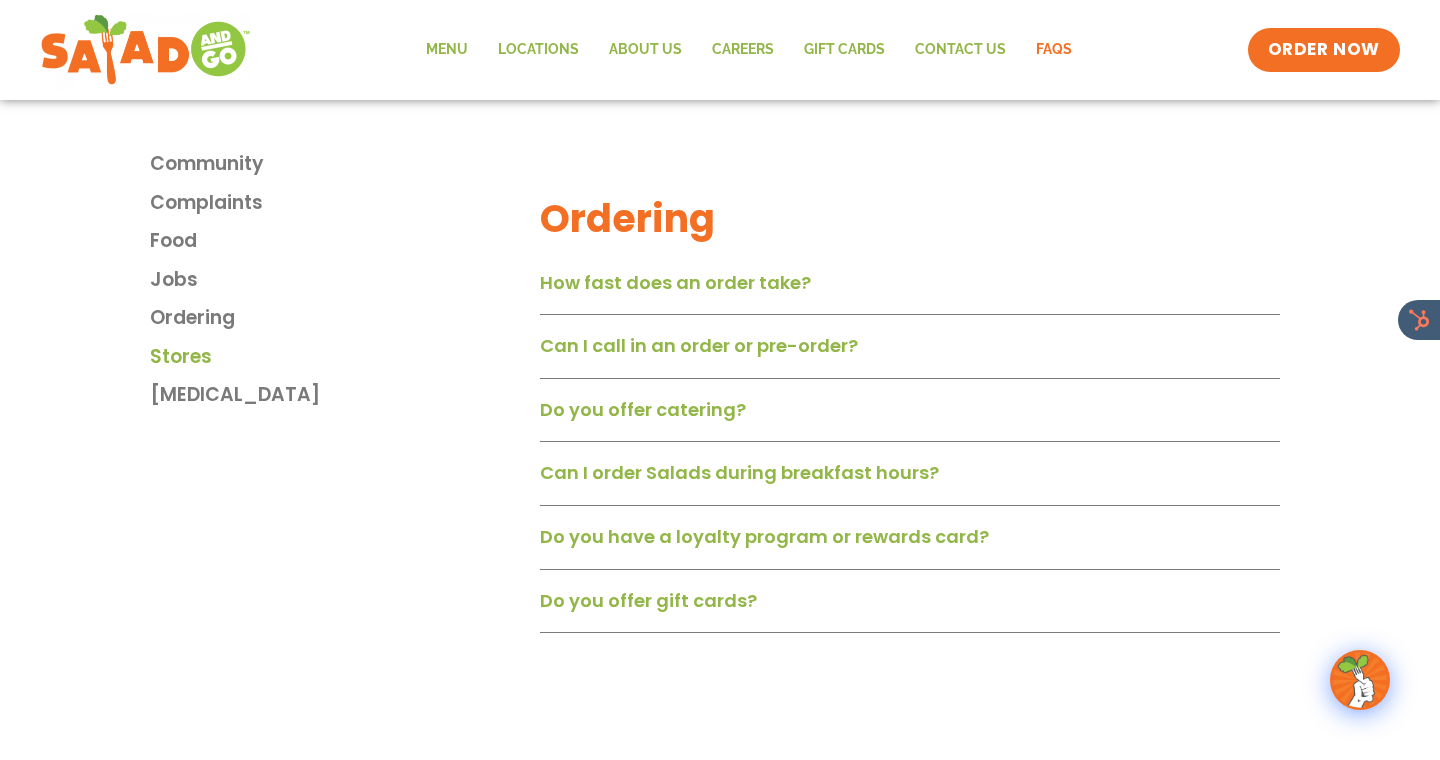 scroll, scrollTop: 2467, scrollLeft: 0, axis: vertical 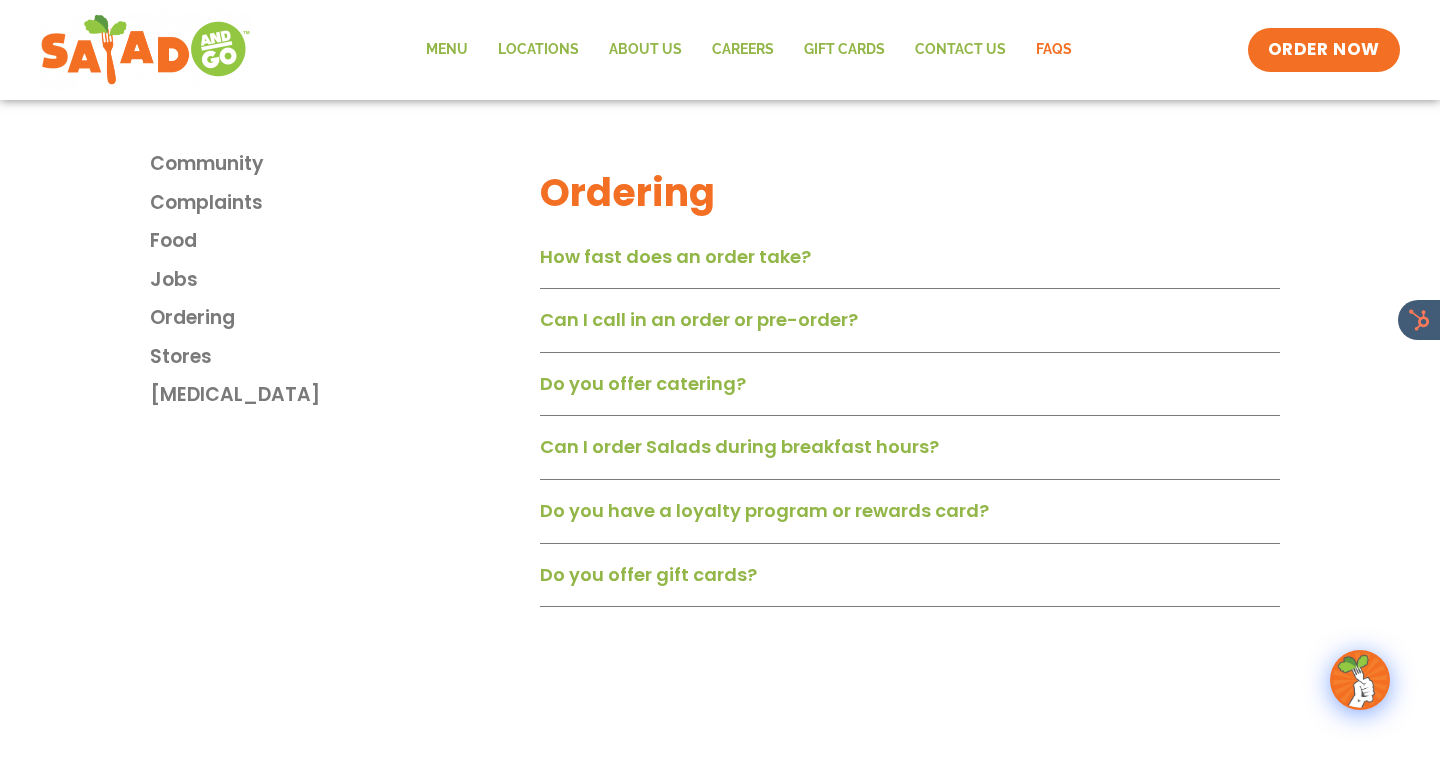 click on "Do you offer catering?" at bounding box center [910, 391] 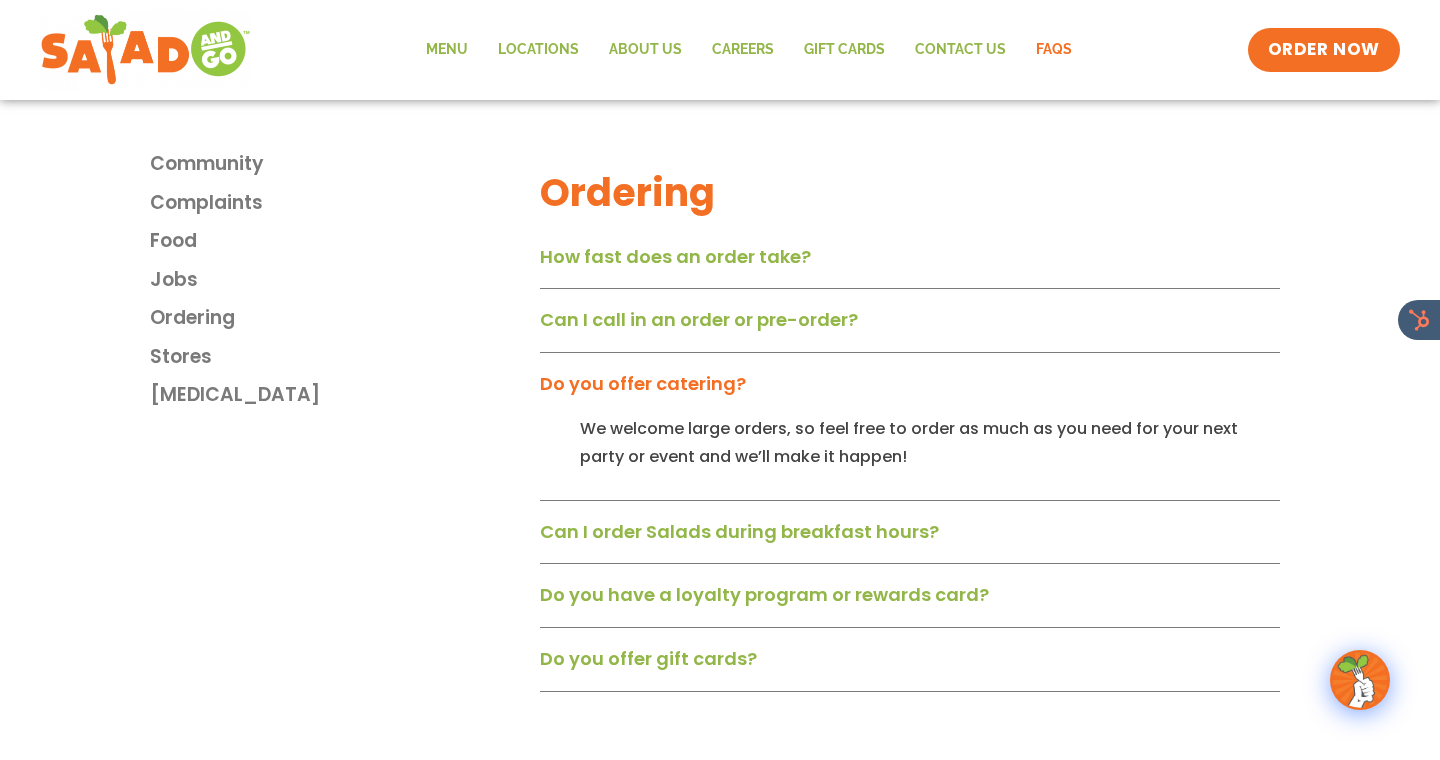 click on "Can I order Salads during breakfast hours?" at bounding box center [910, 539] 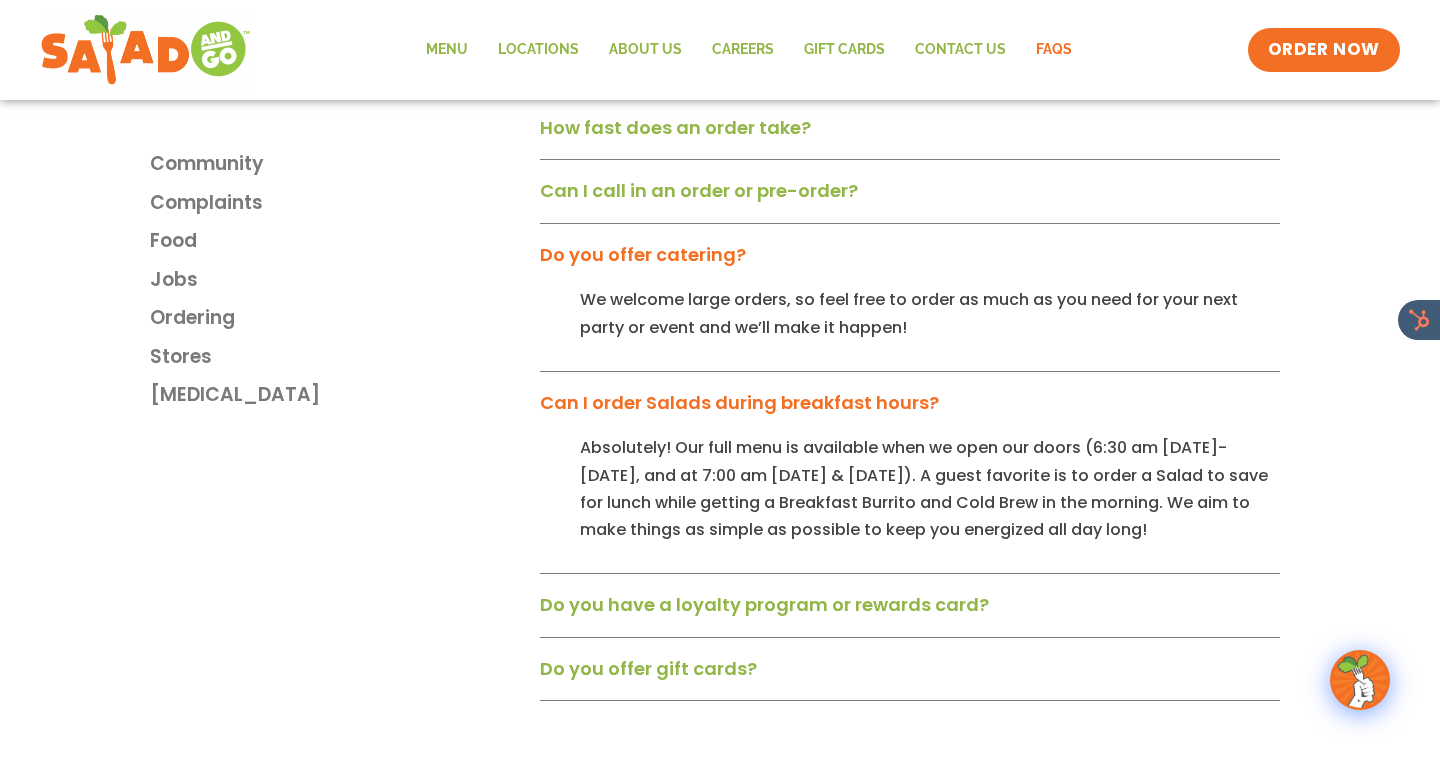 scroll, scrollTop: 2598, scrollLeft: 0, axis: vertical 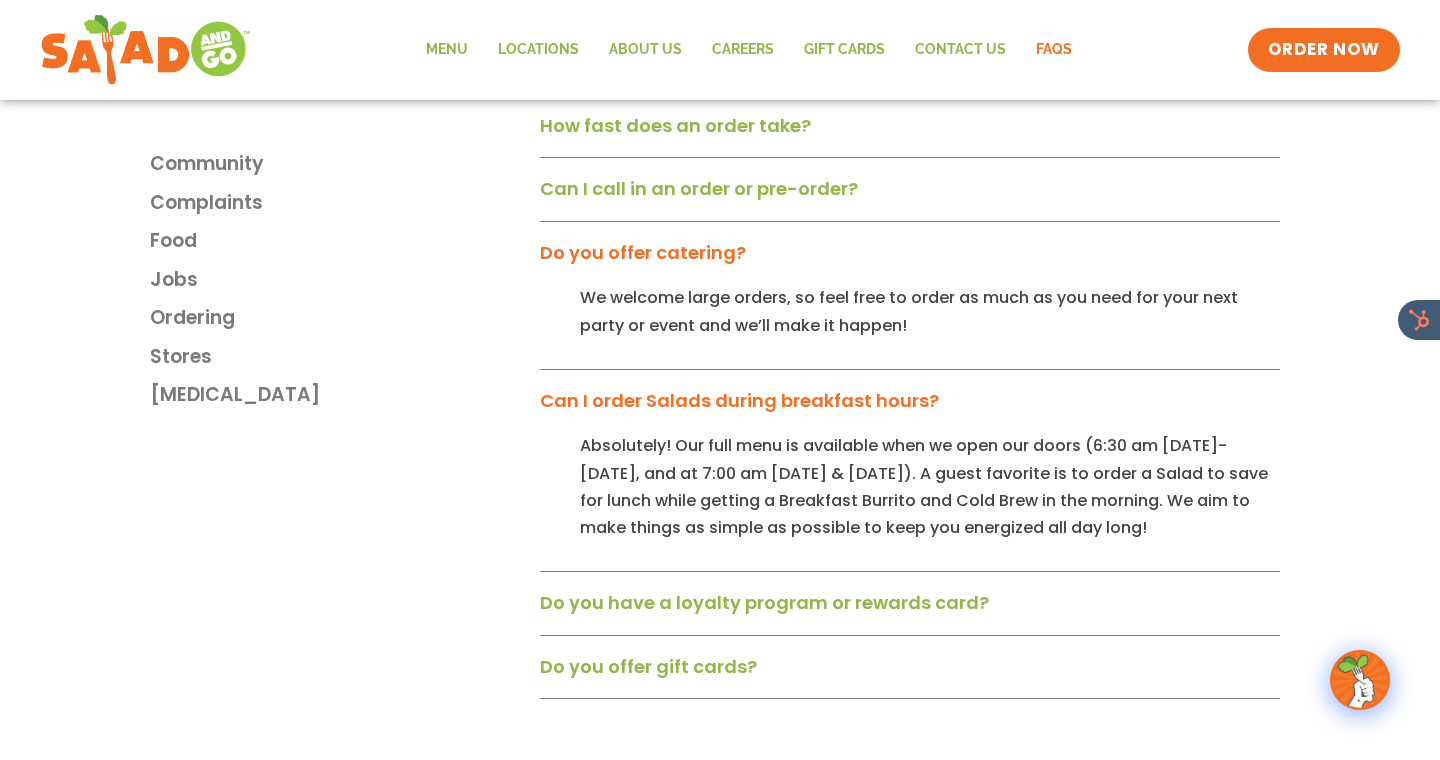 click on "Do you have a loyalty program or rewards card?" at bounding box center (910, 610) 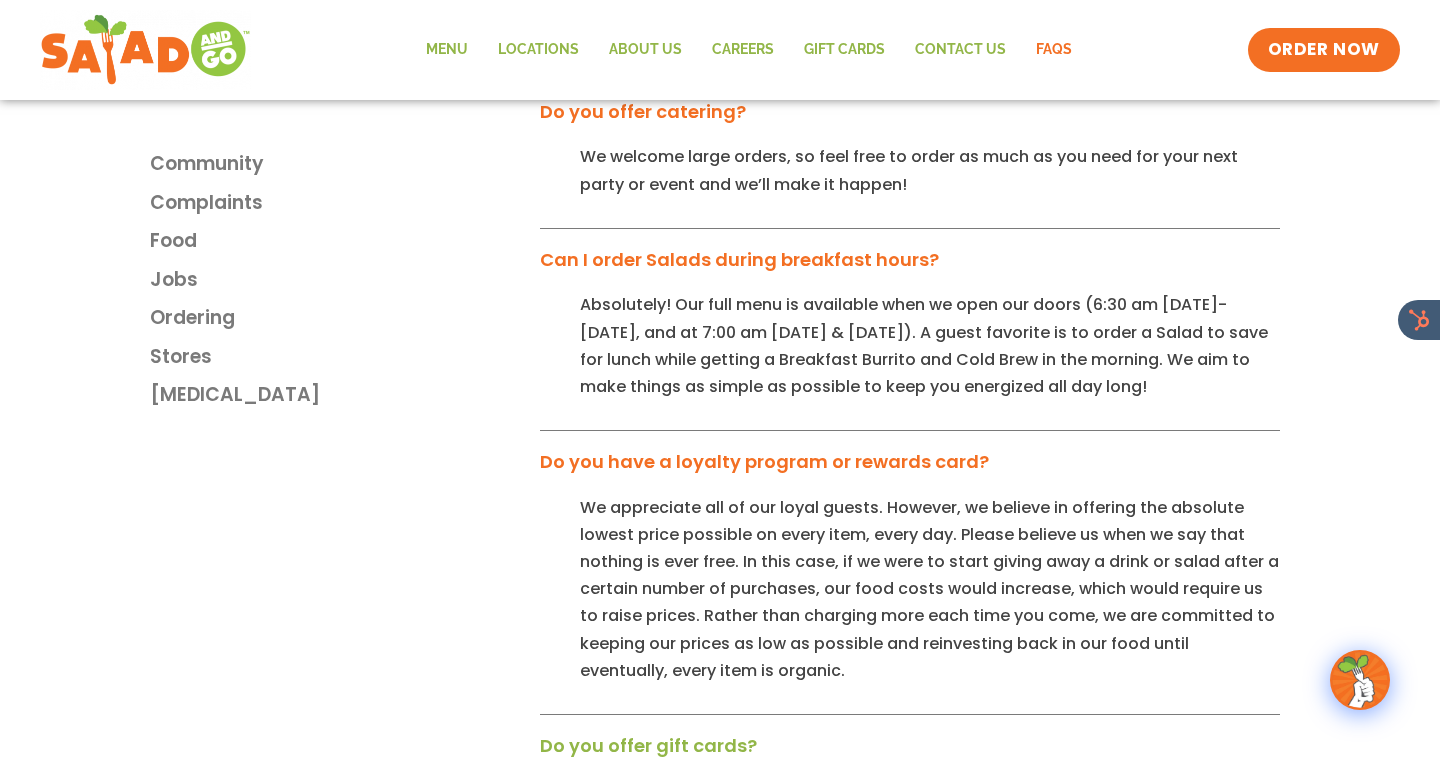 scroll, scrollTop: 2745, scrollLeft: 0, axis: vertical 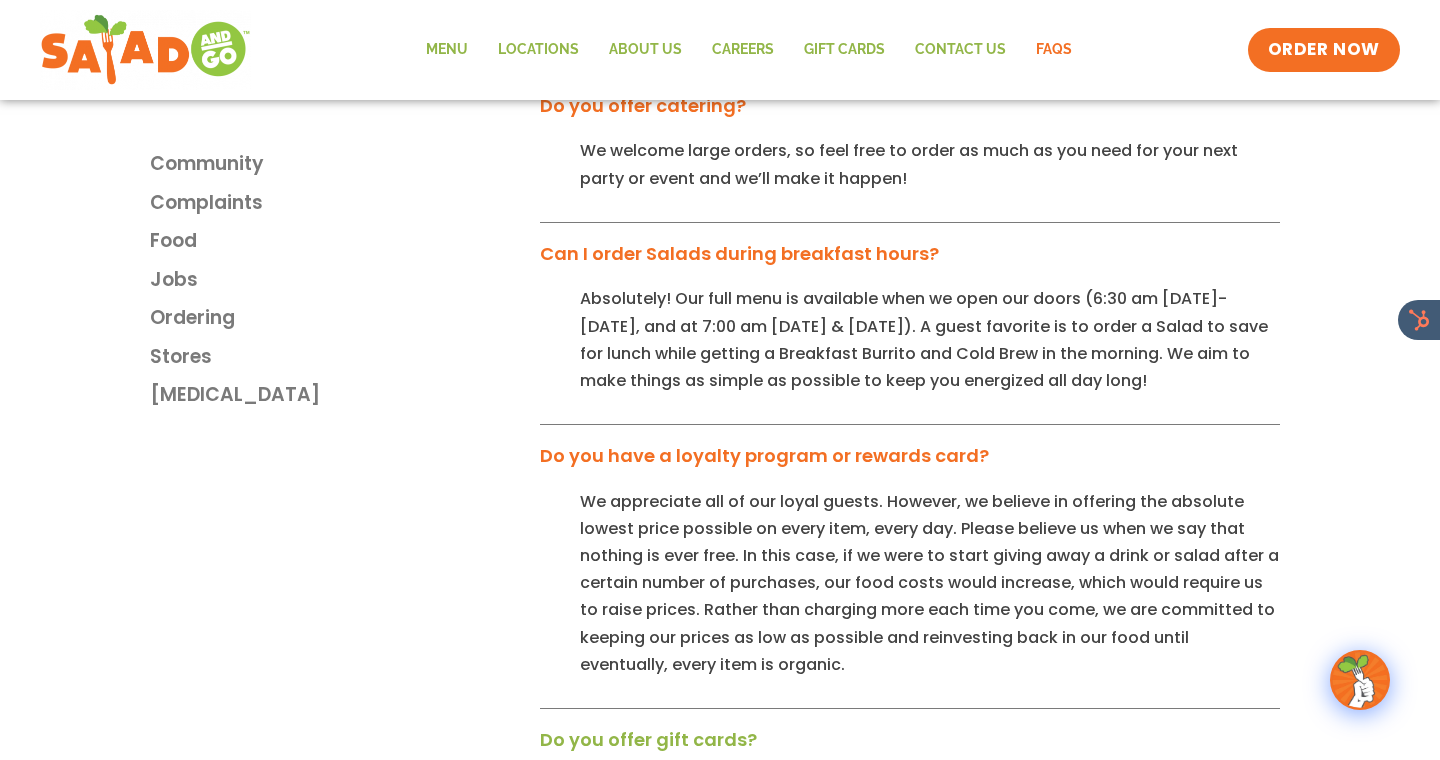 click on "Do you have a loyalty program or rewards card?" at bounding box center [910, 462] 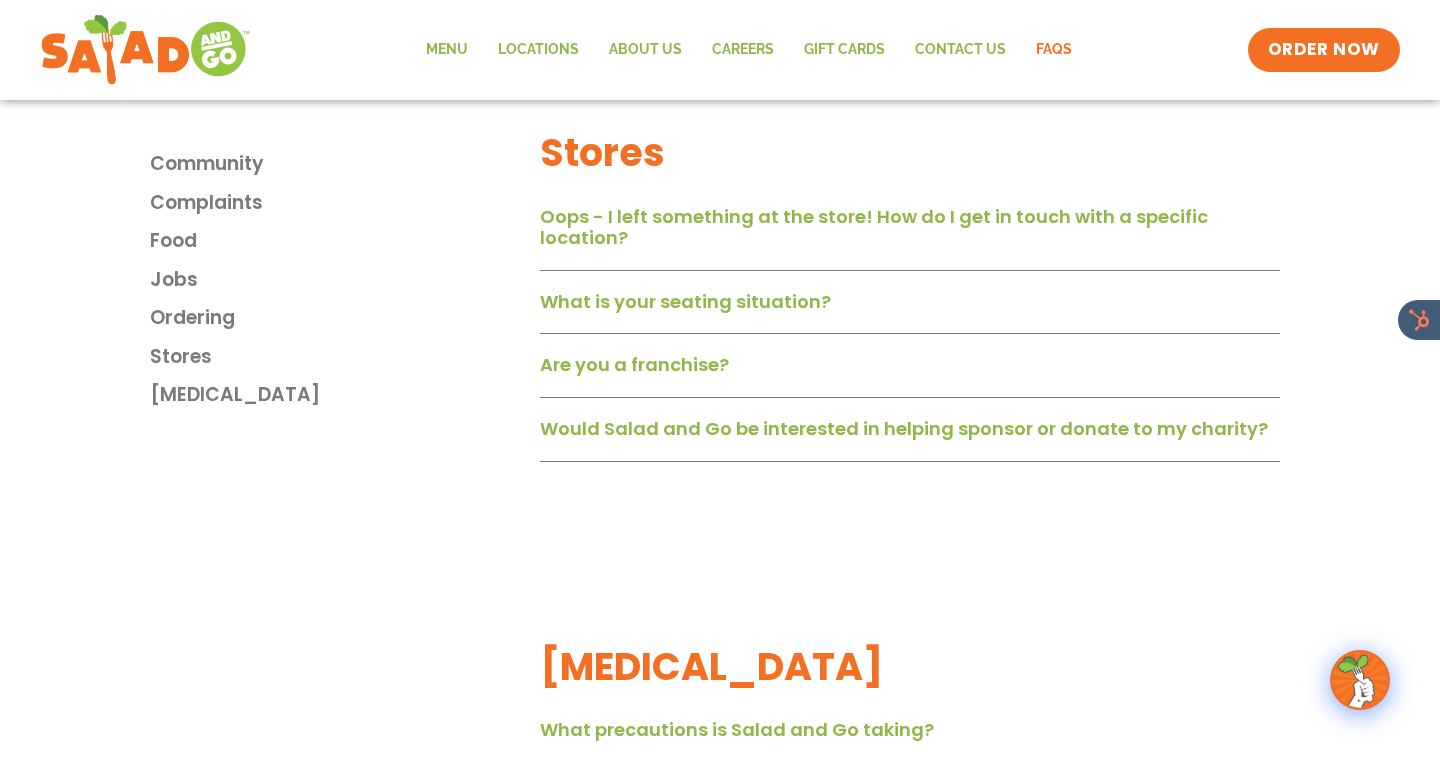 scroll, scrollTop: 3369, scrollLeft: 0, axis: vertical 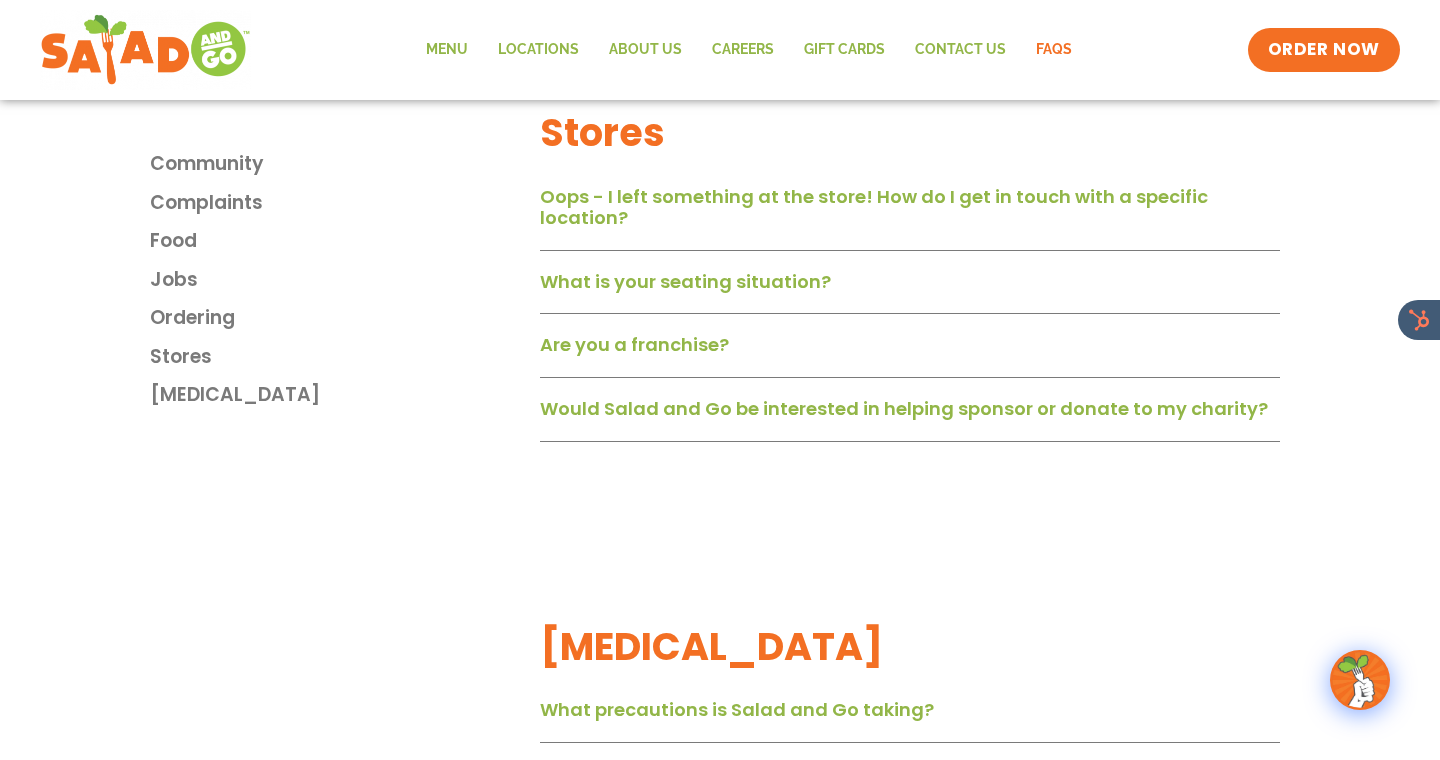 click on "What is your seating situation?" at bounding box center (910, 289) 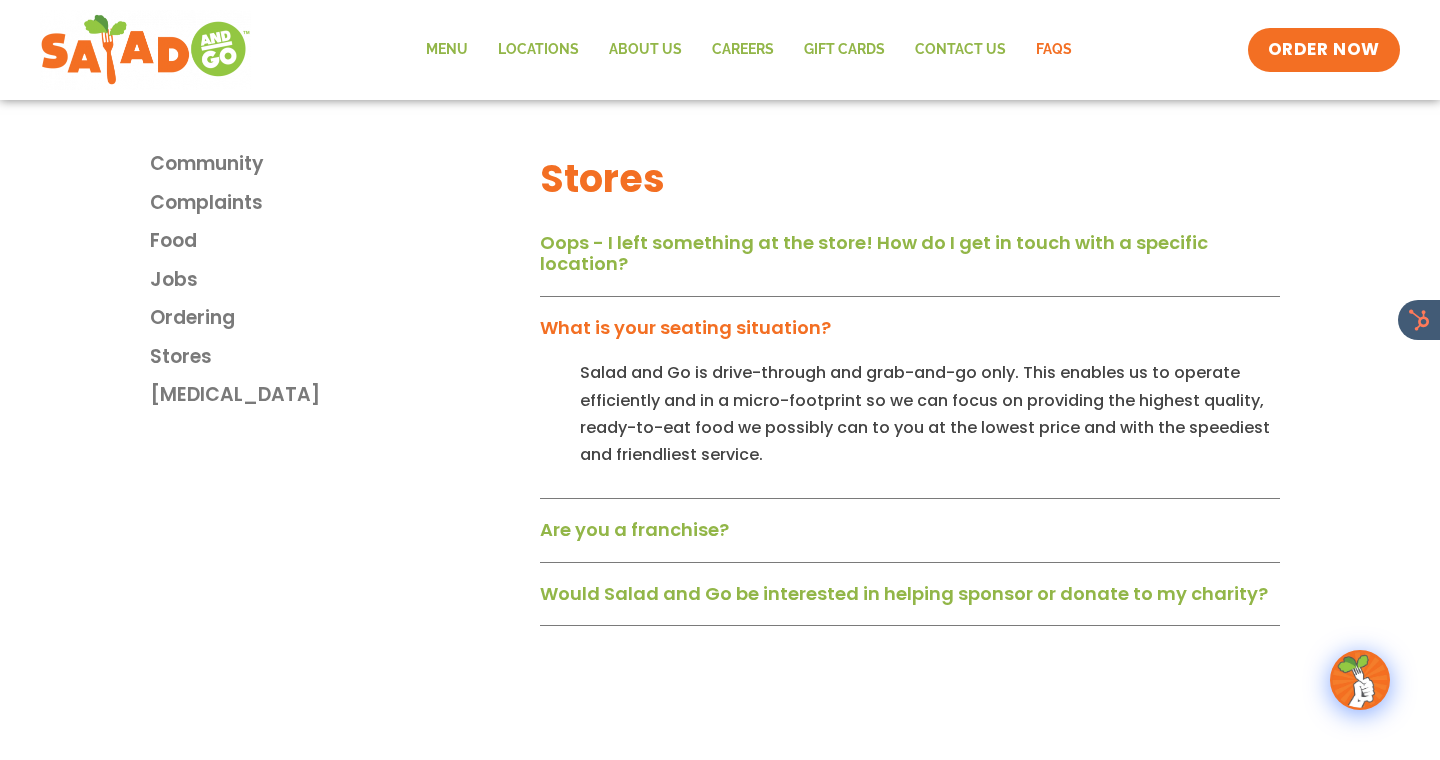 scroll, scrollTop: 3212, scrollLeft: 0, axis: vertical 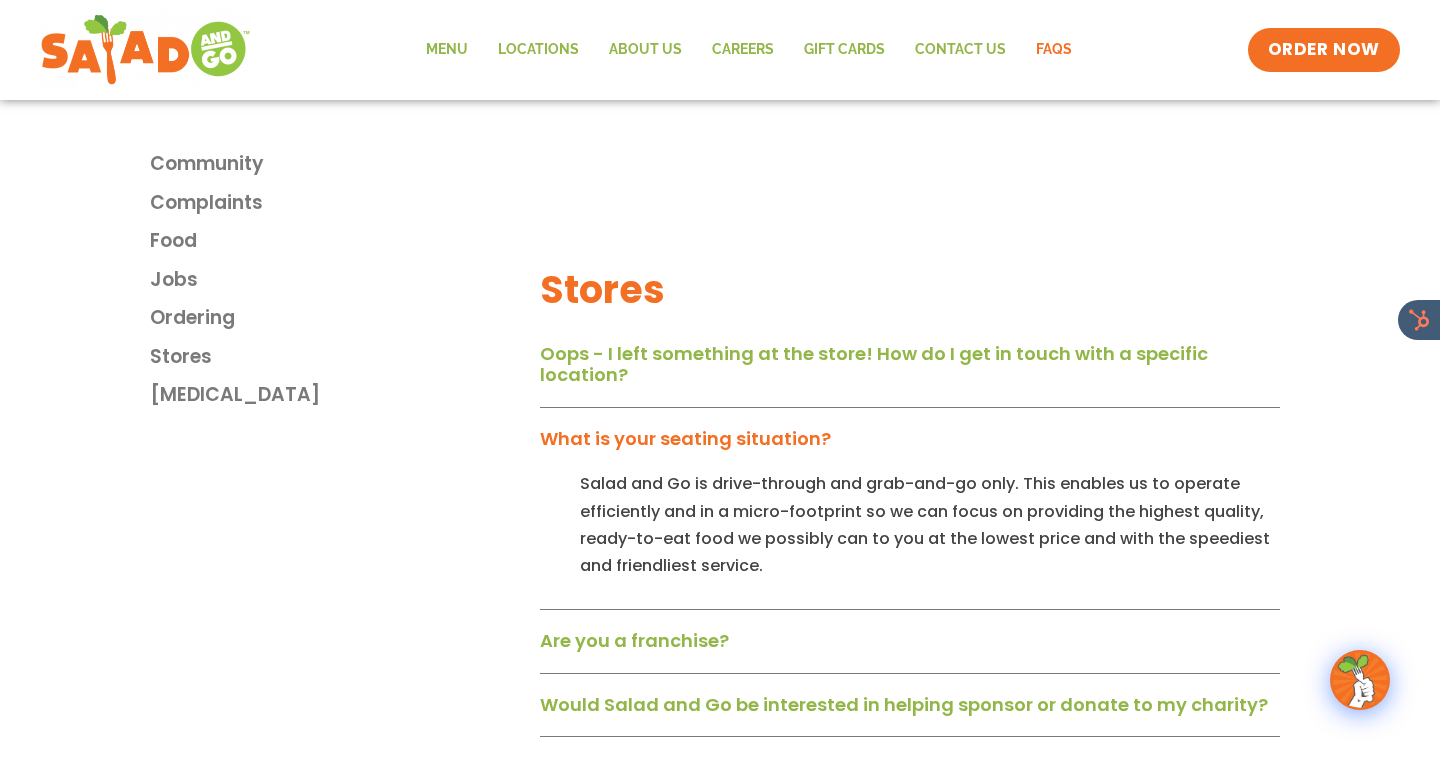 click on "Stores   Oops - I left something at the store! How do I get in touch with a specific location? No worries, we got you! Please reach out at saladandgo.com/contactus or come back to the store.   What is your seating situation? Salad and Go is drive-through and grab-and-go only. This enables us to operate efficiently and in a micro-footprint so we can focus on providing the highest quality, ready-to-eat food we possibly can to you at the lowest price and with the speediest and friendliest service.   Are you a franchise? Although we’re growing fast – thanks to the support of our amazing communities – we are not a franchise. We are a privately owned, local business based in Phoenix, Arizona with no current plans to franchise. We have exciting growth ahead (including to other states!) and a number of career opportunities in new communities, so if interested in being a part of the team, follow us on social media to stay current on location openings, and check our  Careers" at bounding box center [910, 431] 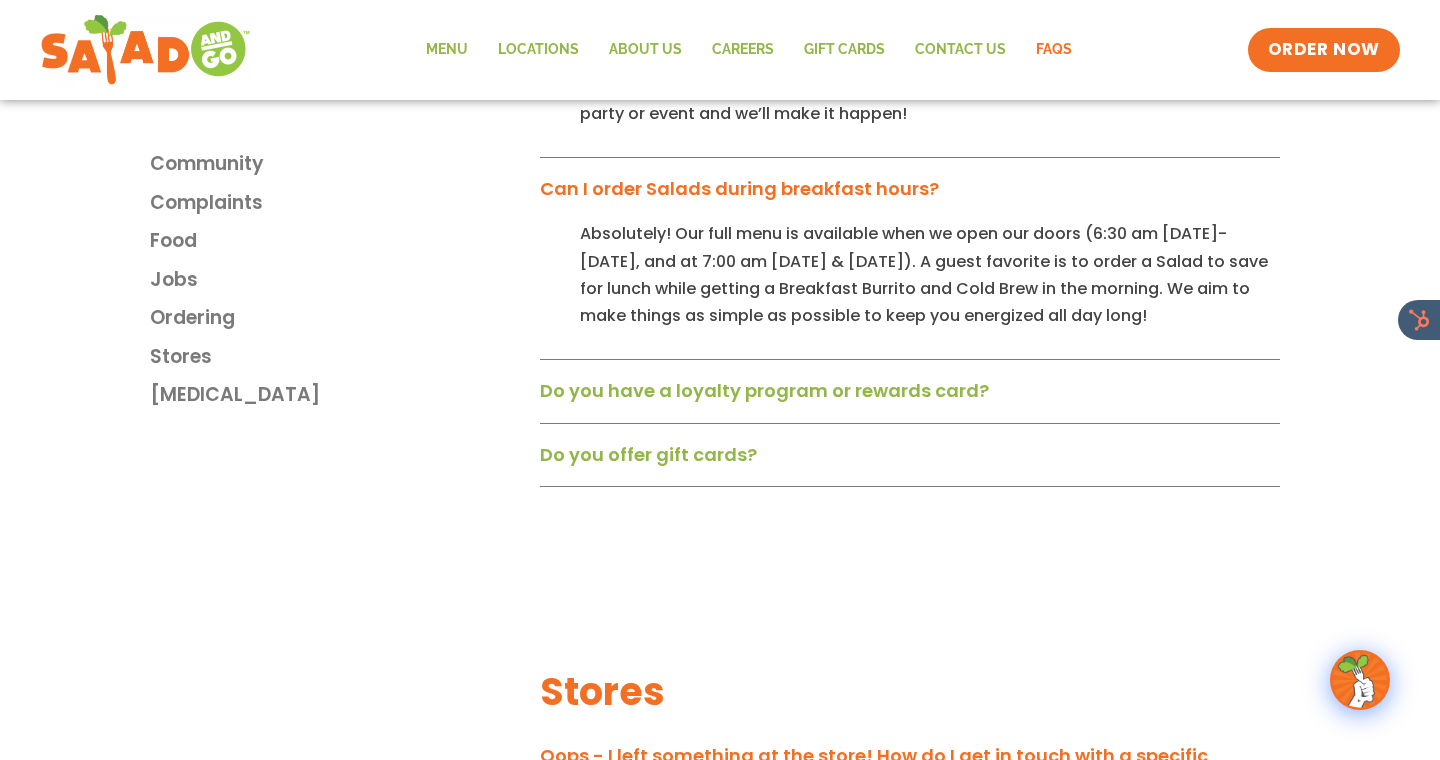 scroll, scrollTop: 2387, scrollLeft: 0, axis: vertical 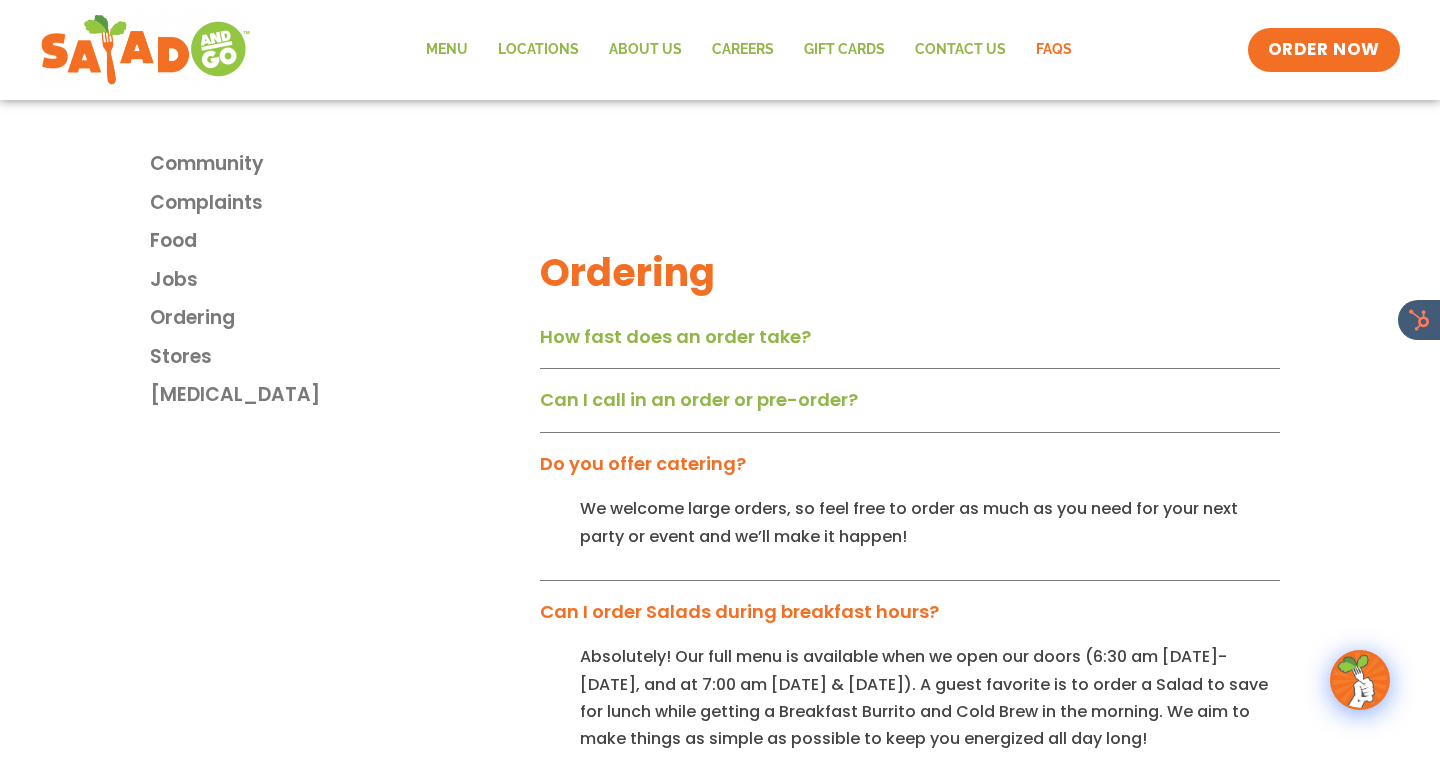 click on "How fast does an order take?" at bounding box center (675, 336) 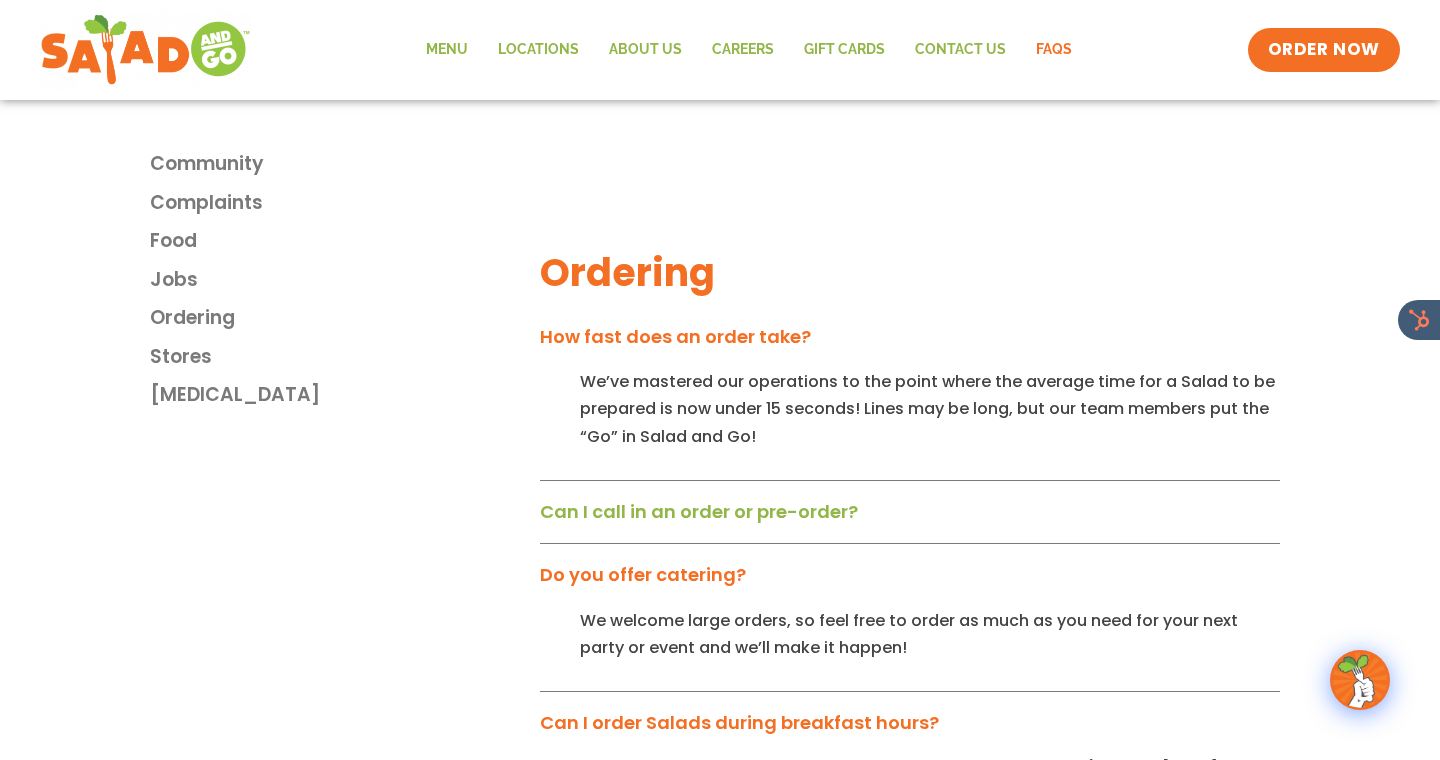 click on "How fast does an order take?" at bounding box center [675, 336] 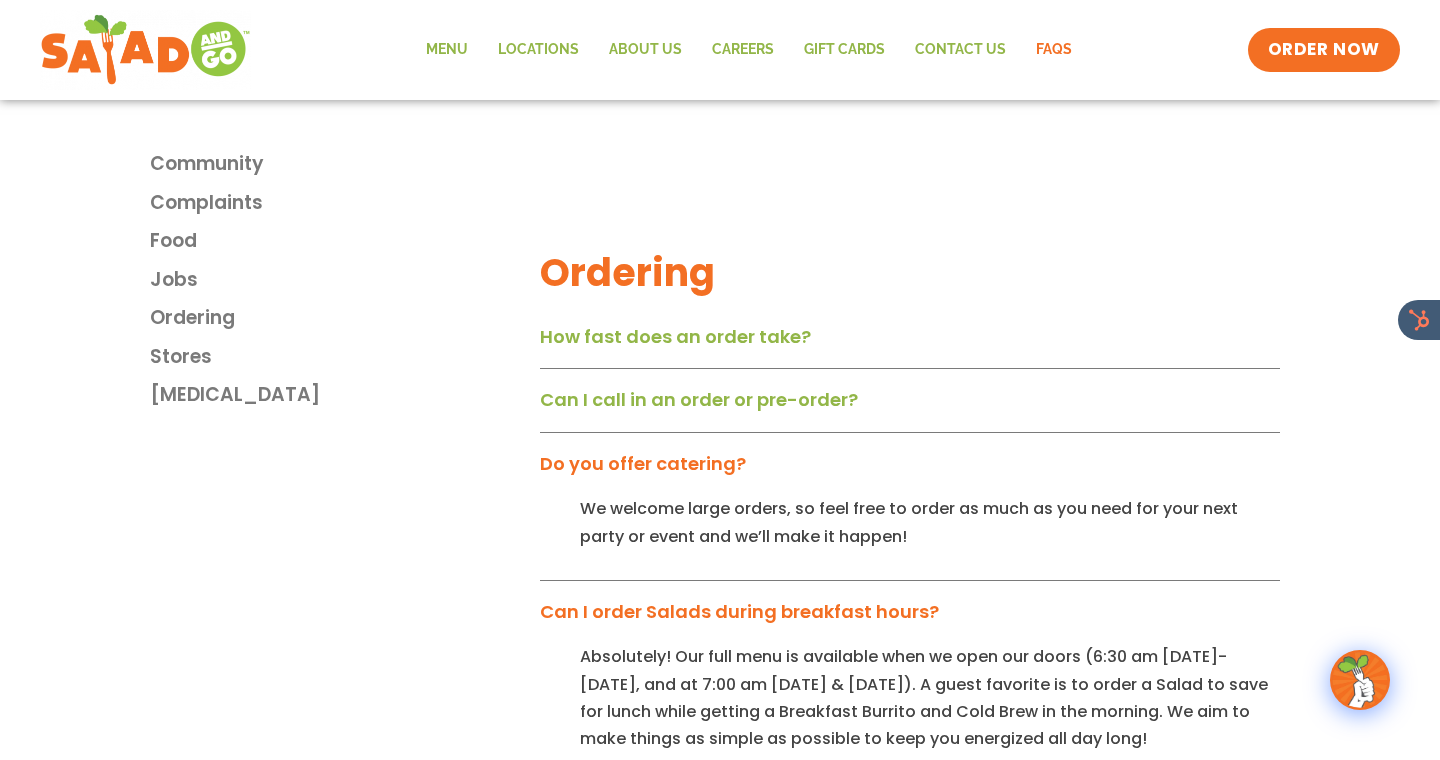 click on "How fast does an order take?" at bounding box center [675, 336] 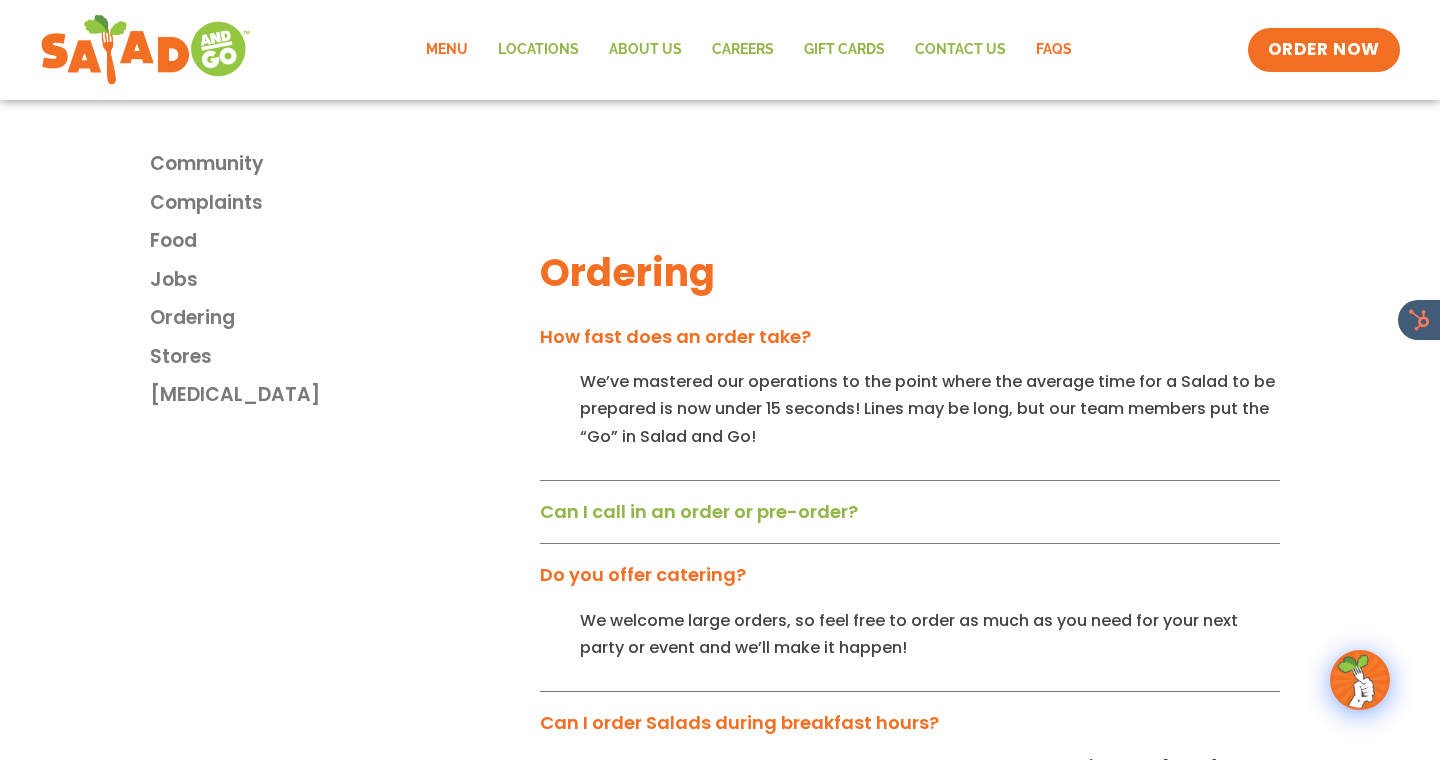 click on "Menu" 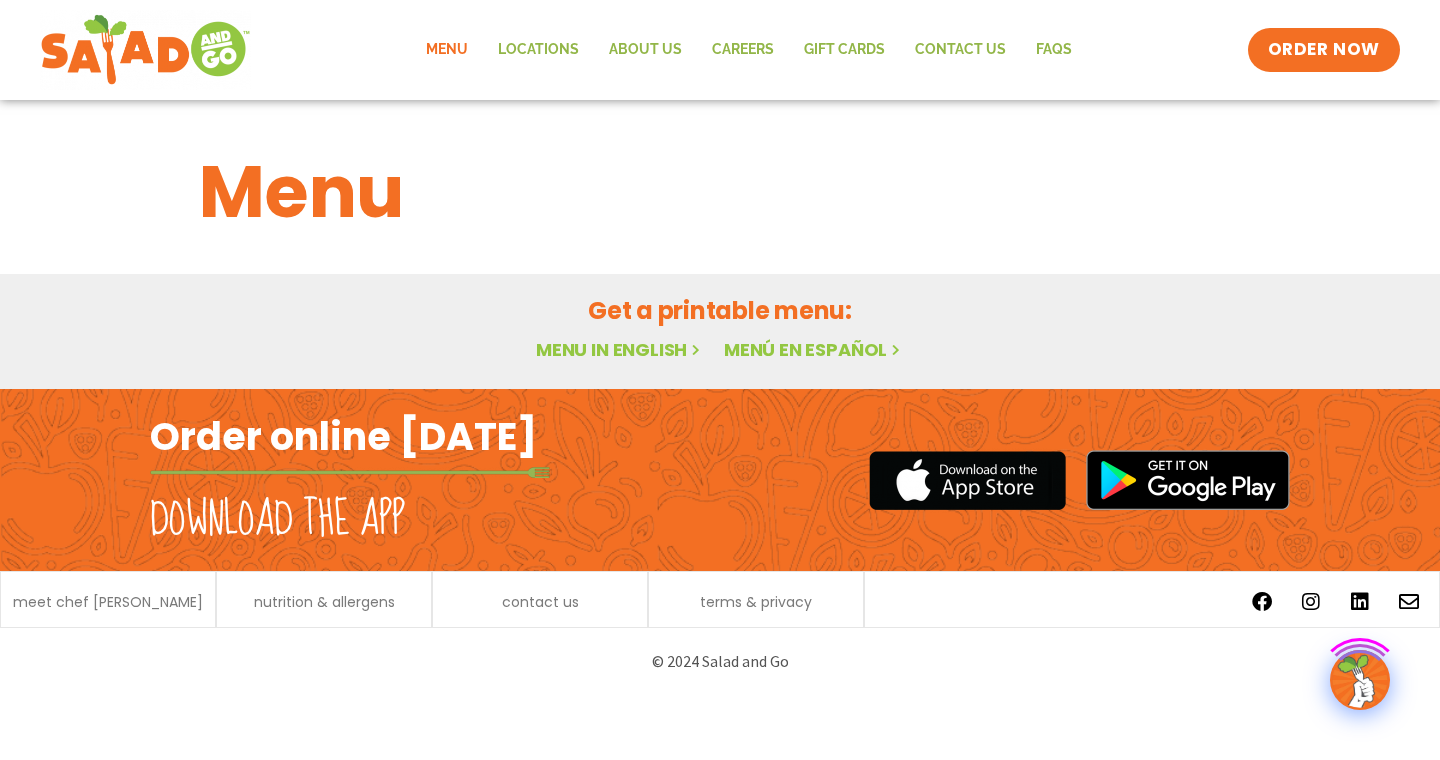 scroll, scrollTop: 0, scrollLeft: 0, axis: both 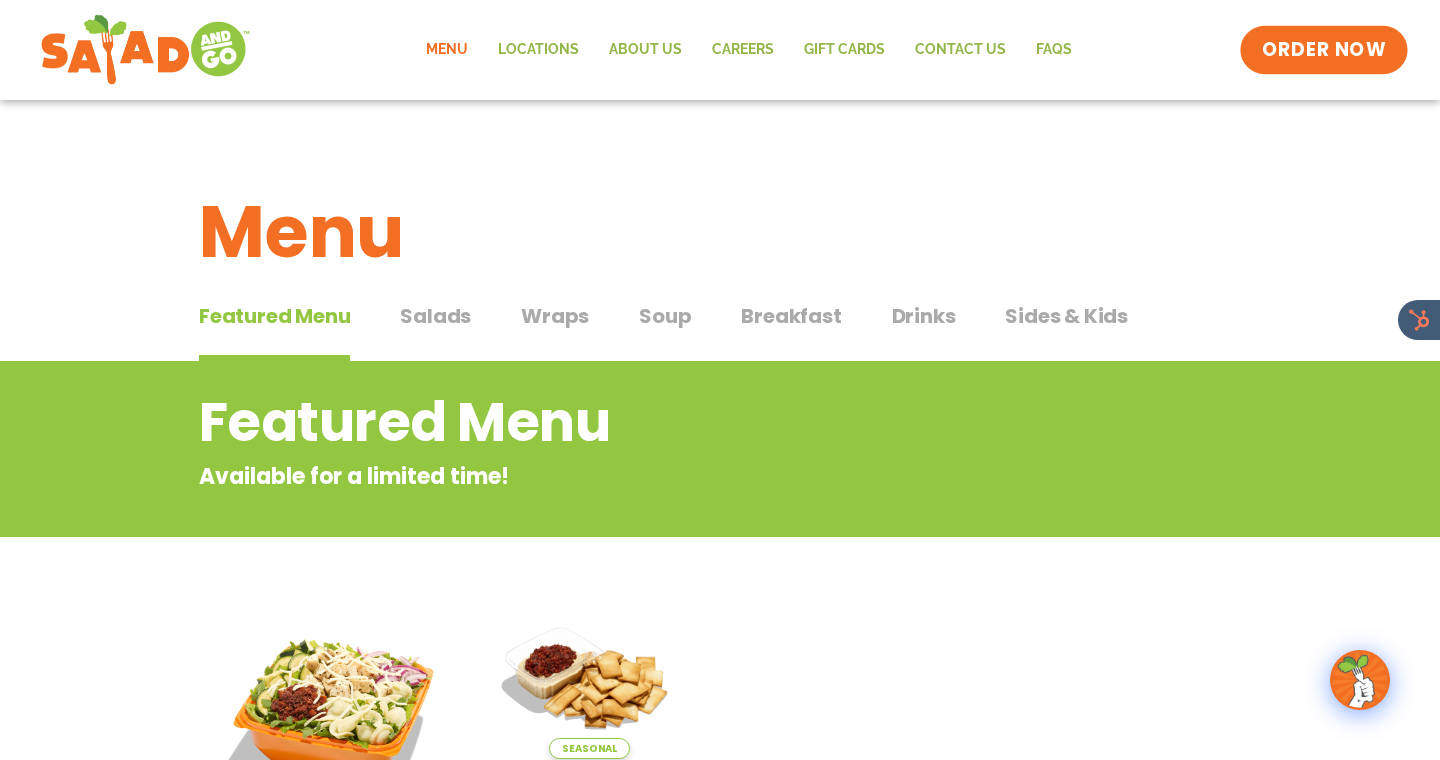click on "ORDER NOW" at bounding box center (1324, 50) 